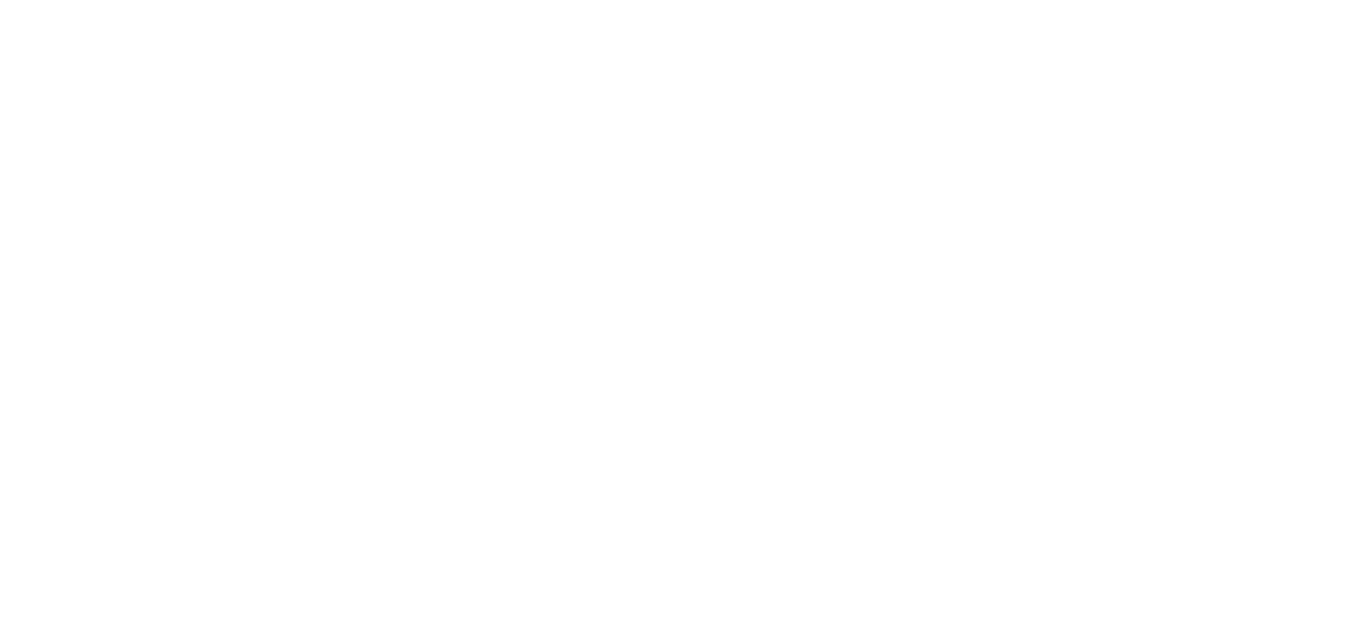 scroll, scrollTop: 0, scrollLeft: 0, axis: both 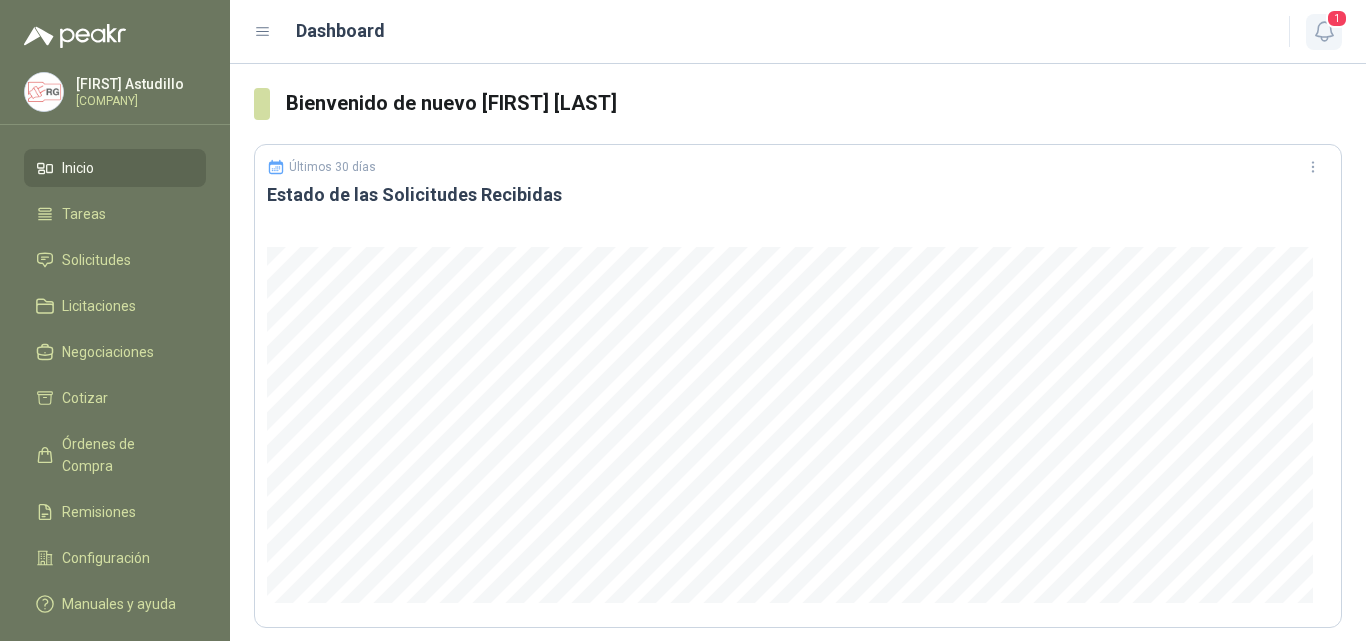 click at bounding box center [1323, 31] 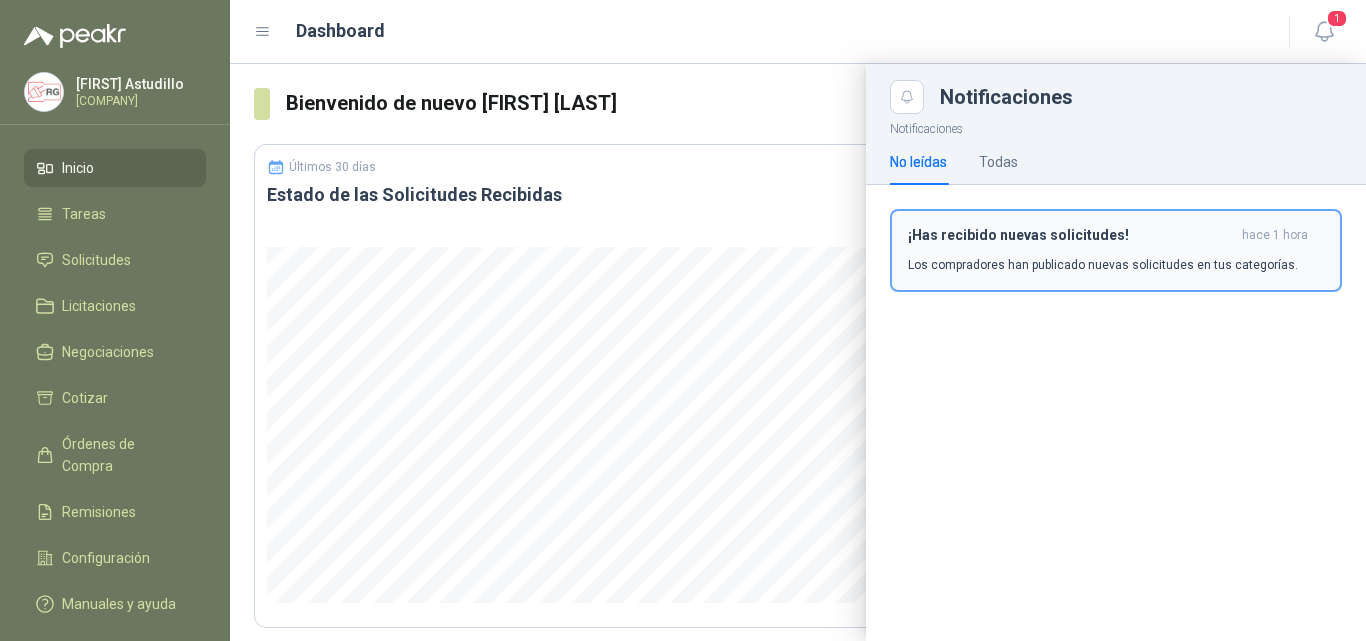 click on "¡Has recibido nuevas solicitudes! hace 1 hora Los compradores han publicado nuevas solicitudes en tus categorías." at bounding box center [1116, 250] 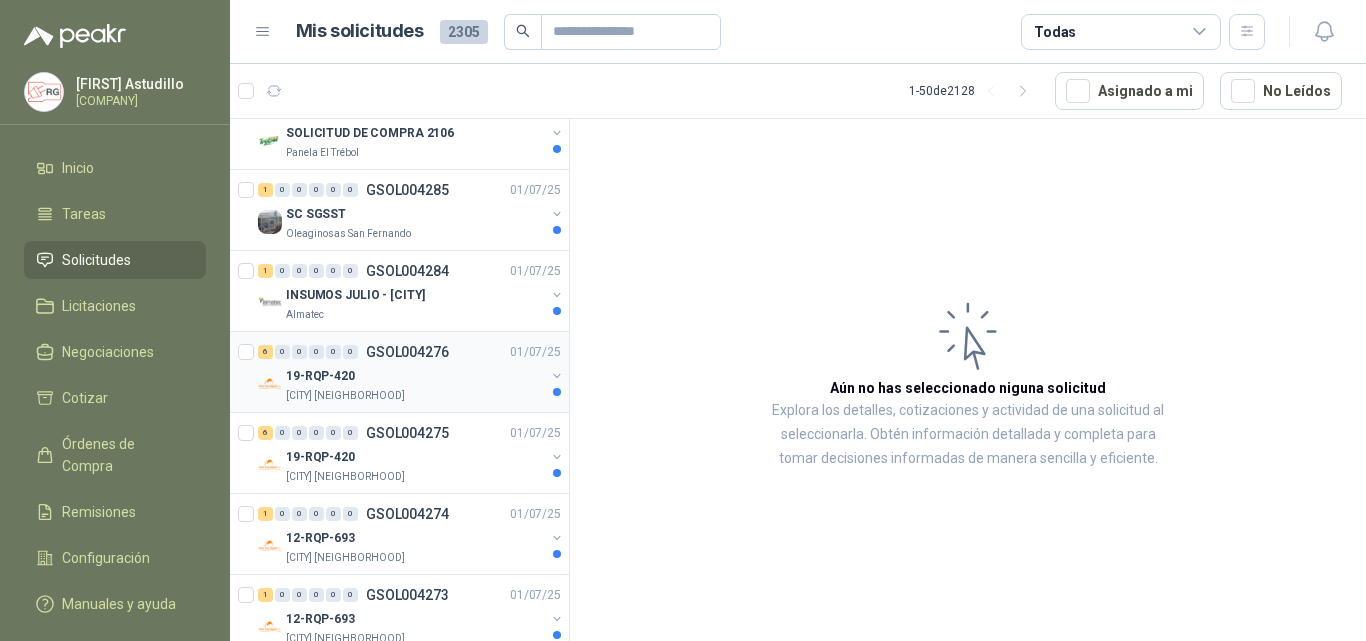 scroll, scrollTop: 0, scrollLeft: 0, axis: both 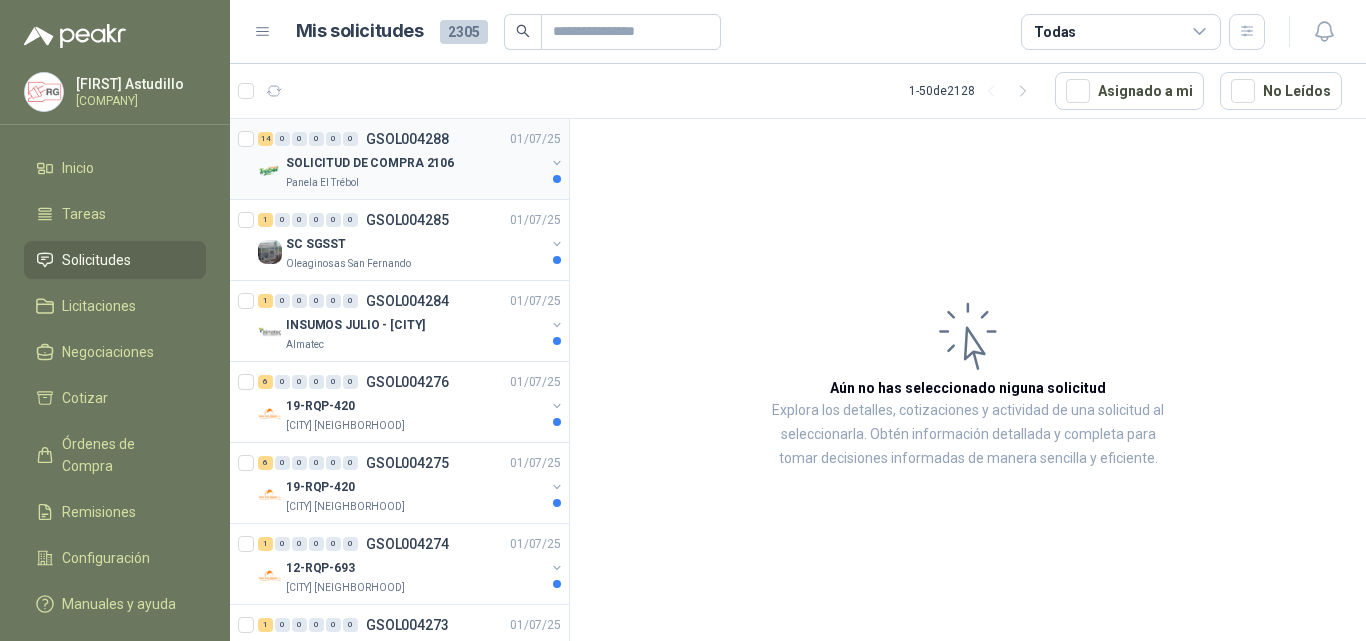 click on "SOLICITUD DE COMPRA 2106" at bounding box center (370, 163) 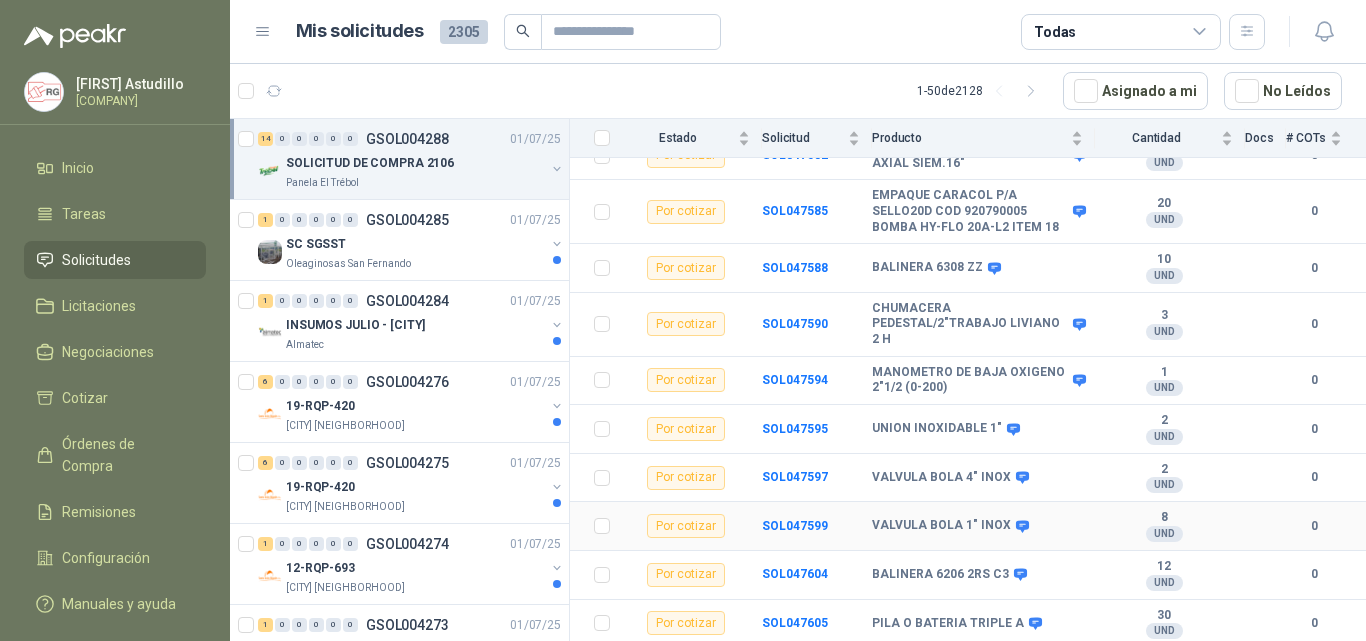scroll, scrollTop: 0, scrollLeft: 0, axis: both 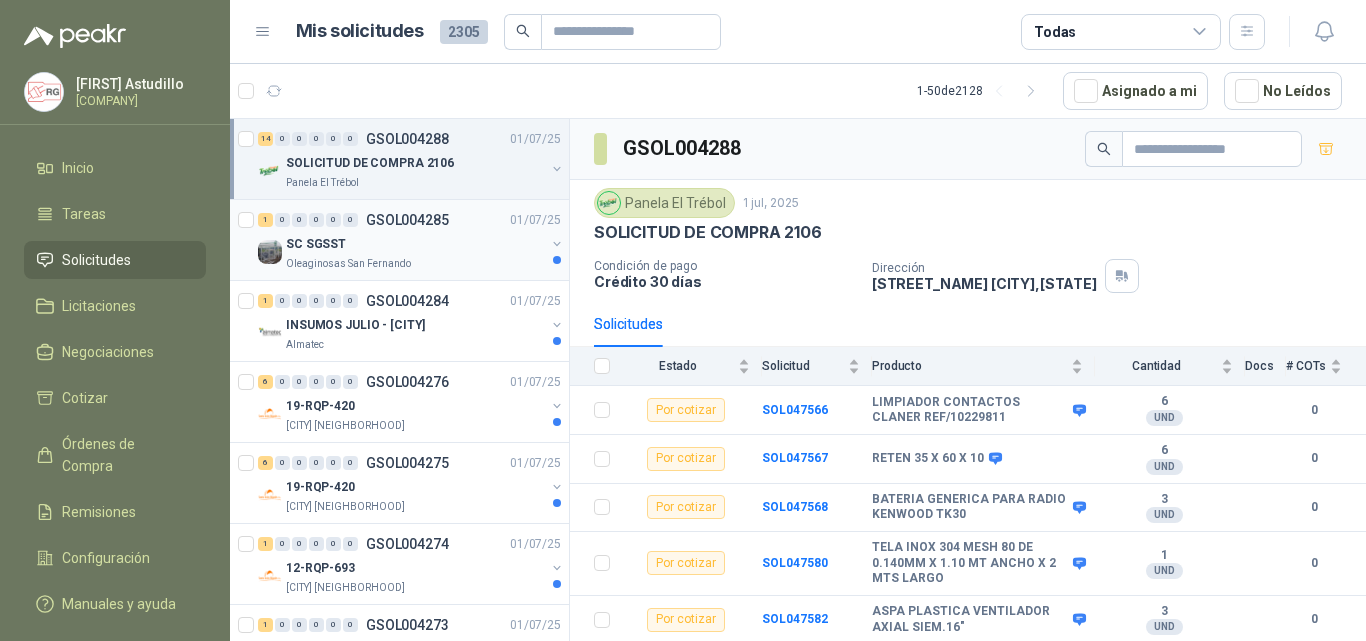click on "Oleaginosas San Fernando" at bounding box center (415, 264) 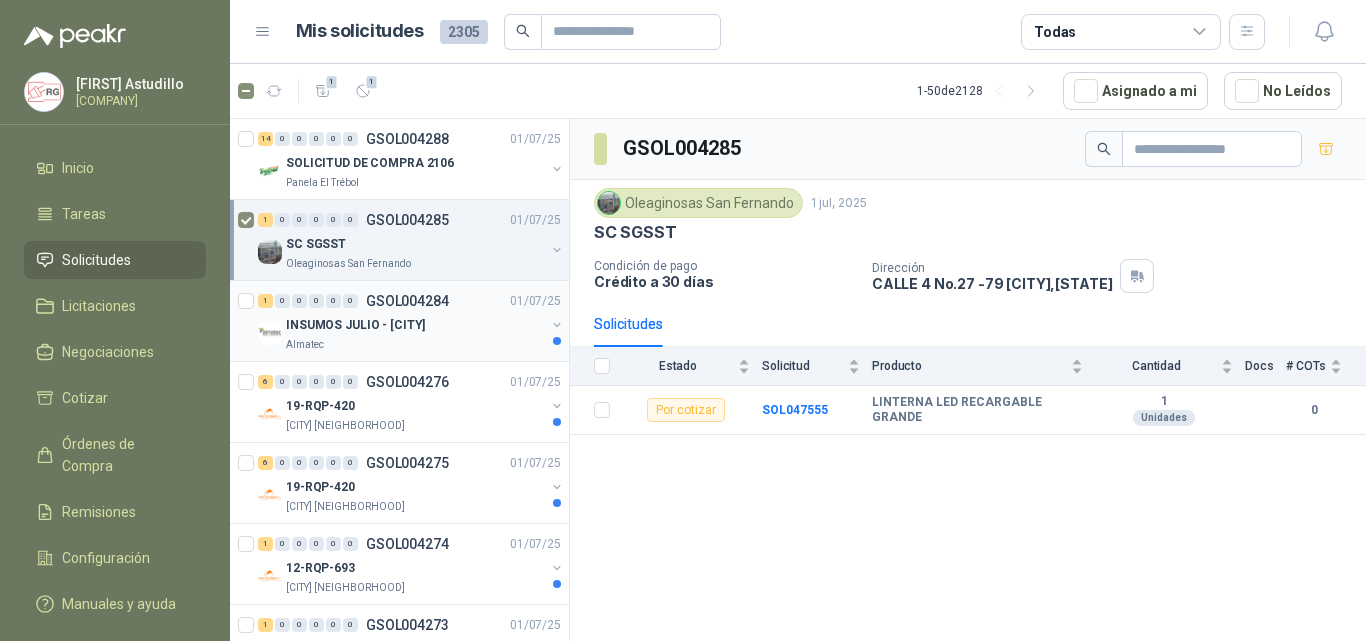 click on "INSUMOS JULIO - [CITY]" at bounding box center [415, 325] 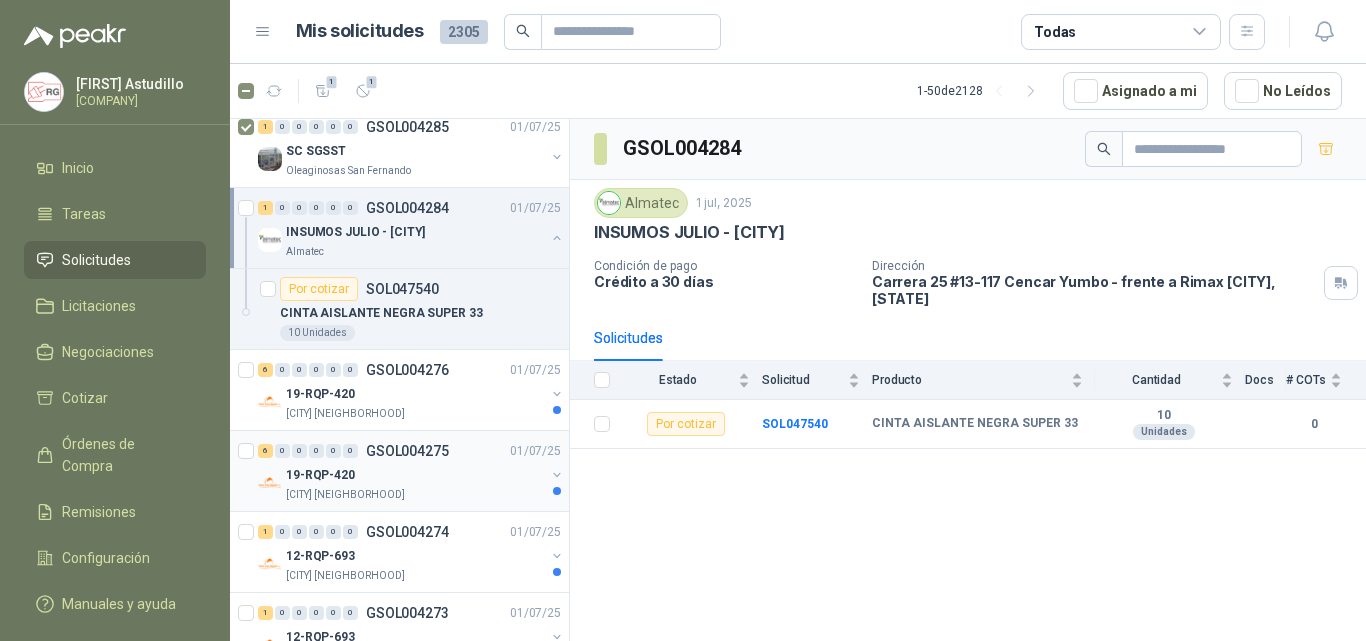 scroll, scrollTop: 100, scrollLeft: 0, axis: vertical 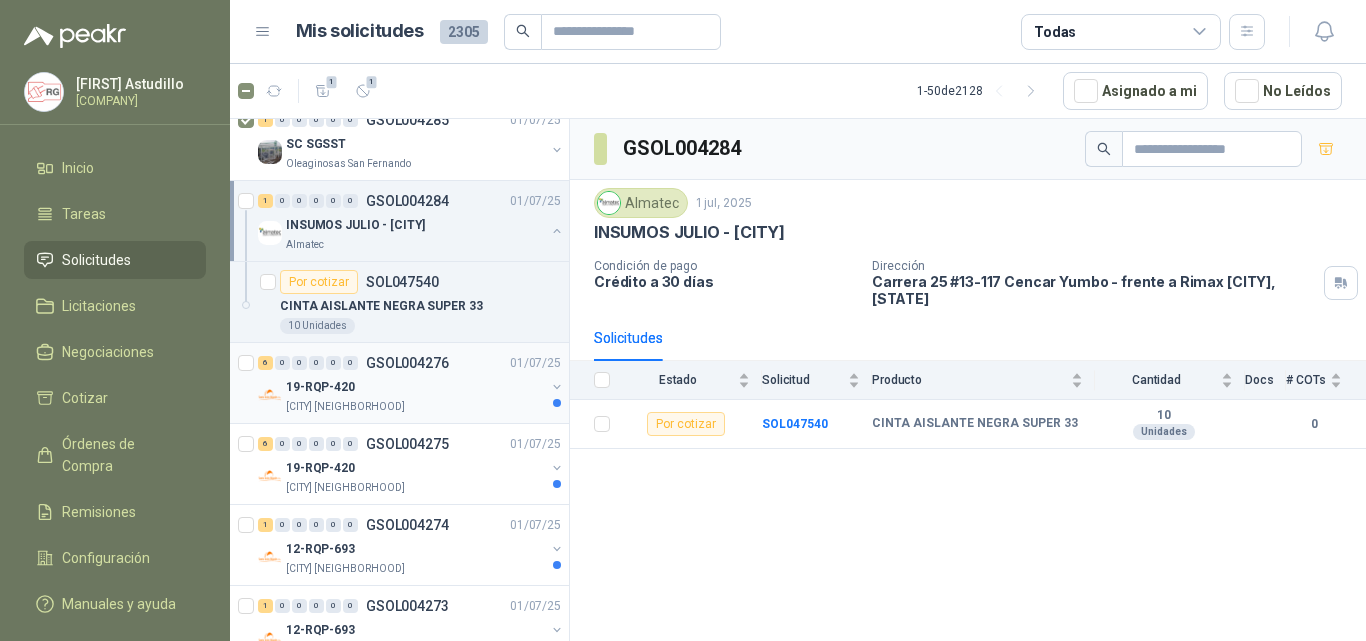 click on "[CITY] [NEIGHBORHOOD]" at bounding box center (415, 407) 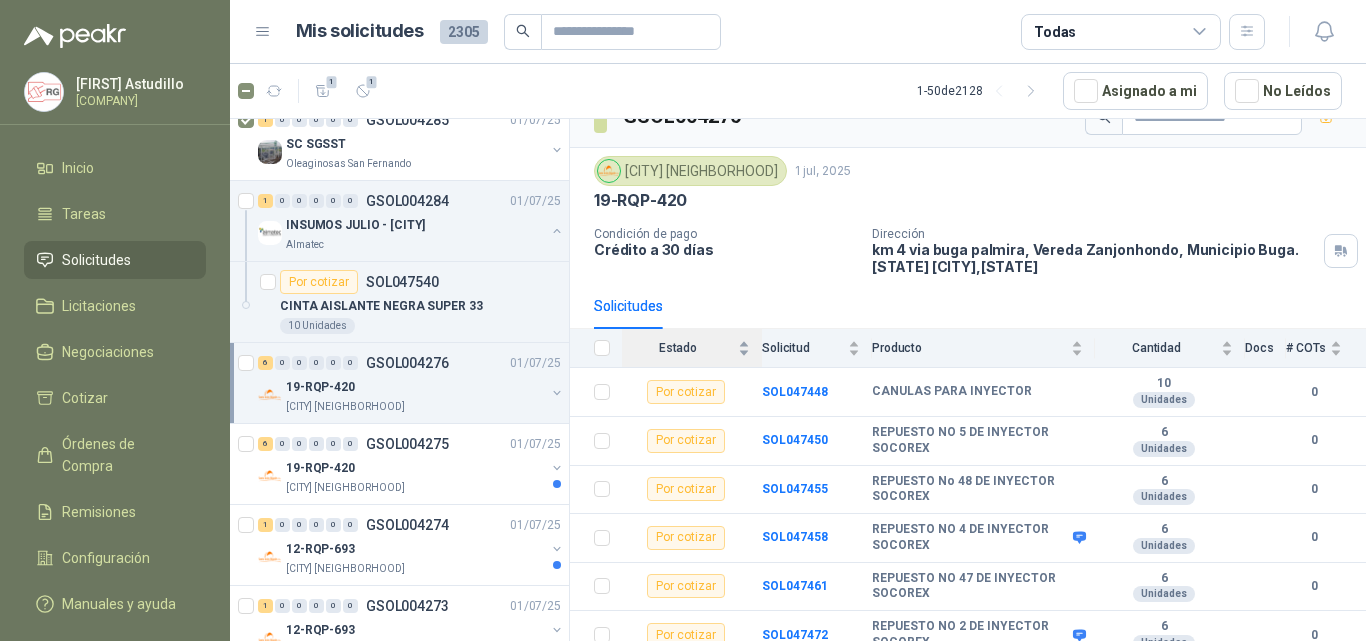 scroll, scrollTop: 44, scrollLeft: 0, axis: vertical 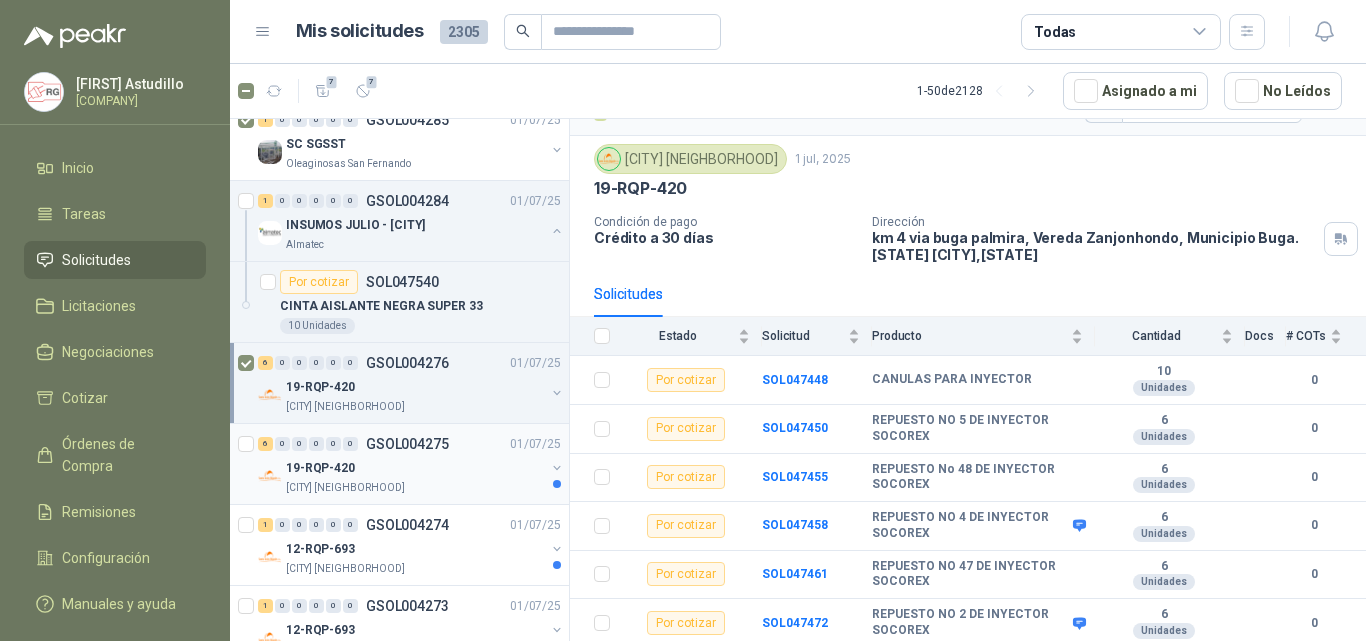 click on "19-RQP-420" at bounding box center (415, 468) 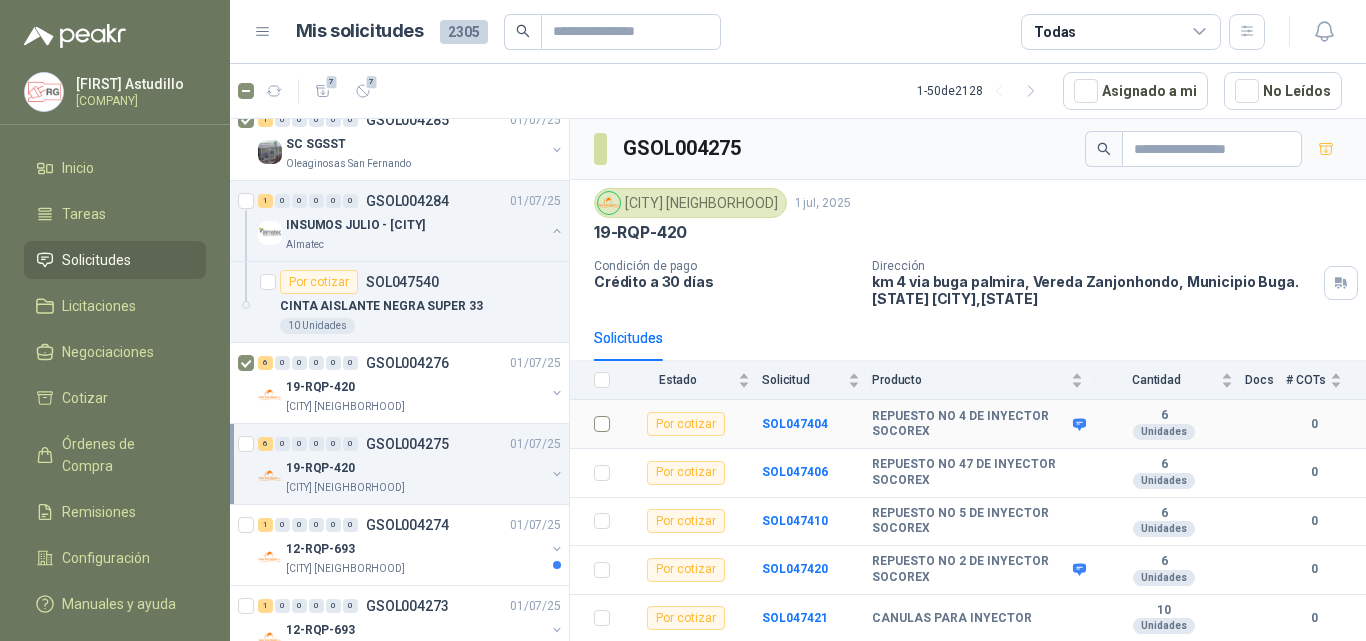 scroll, scrollTop: 44, scrollLeft: 0, axis: vertical 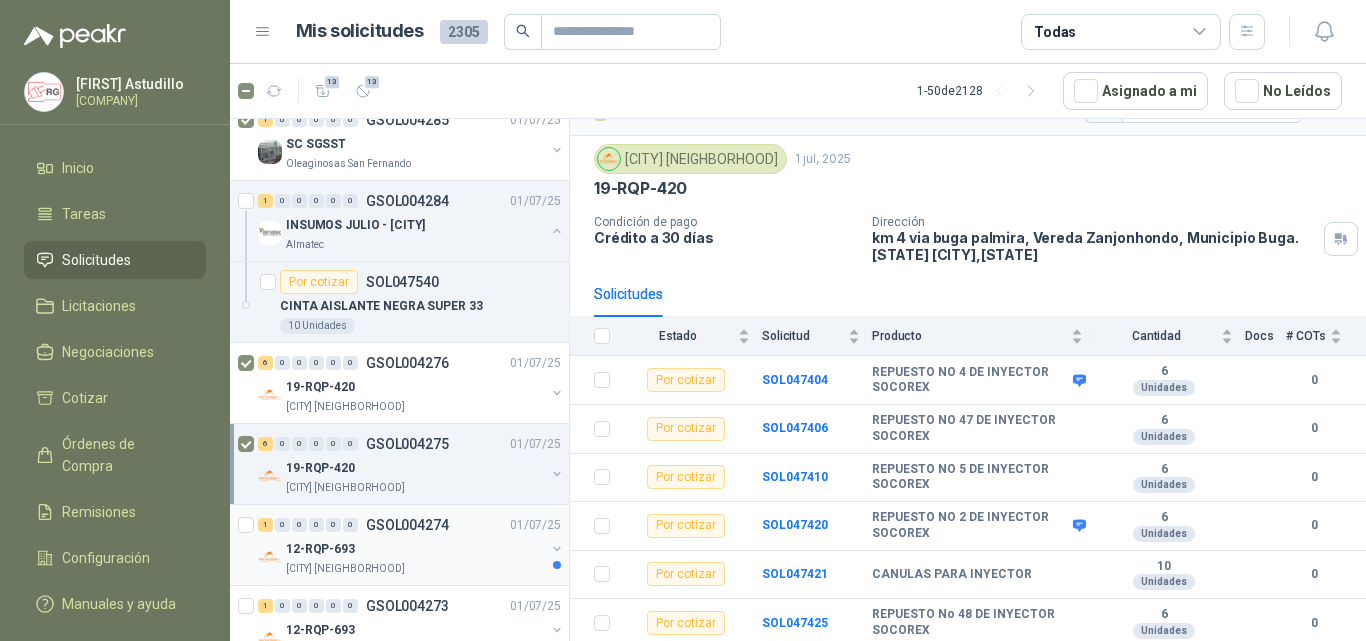 click on "12-RQP-693" at bounding box center [415, 549] 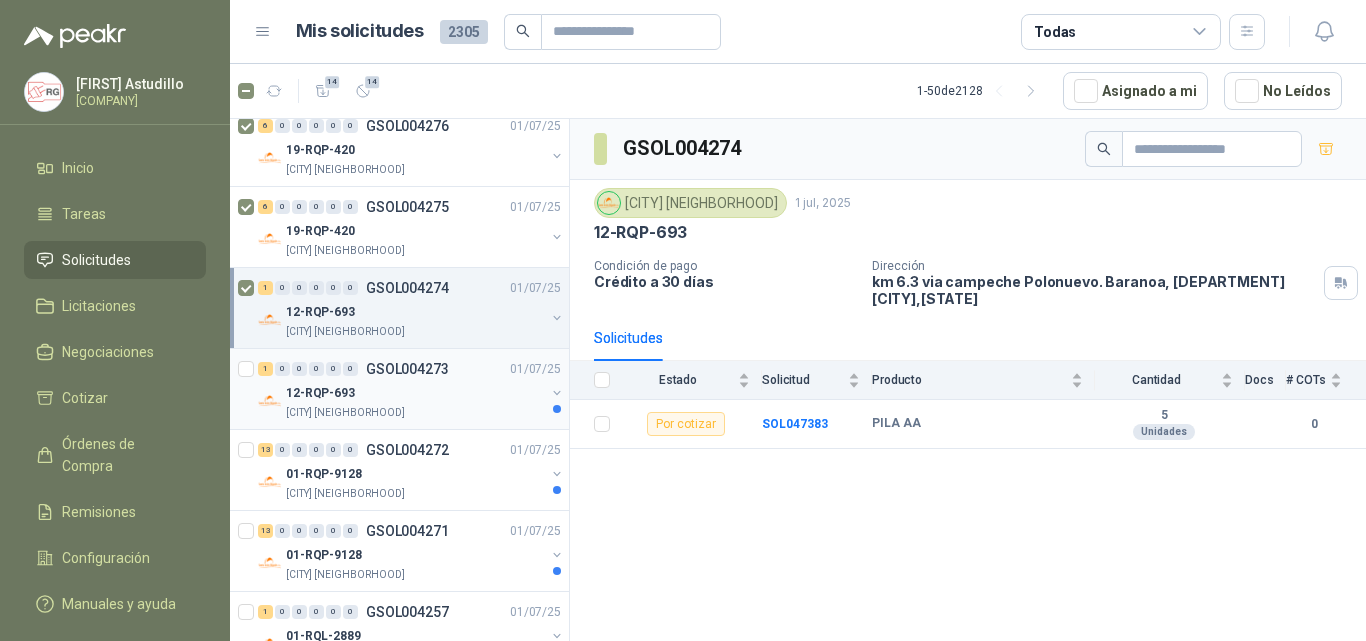 scroll, scrollTop: 400, scrollLeft: 0, axis: vertical 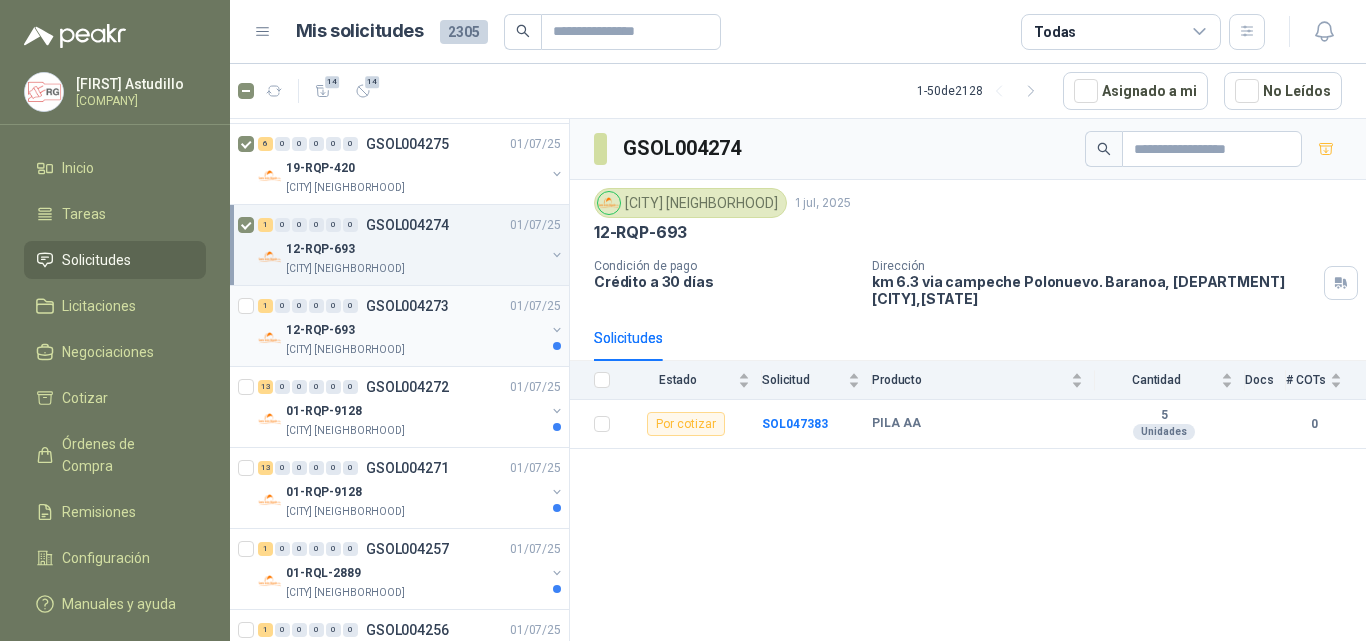 click on "12-RQP-693" at bounding box center (415, 330) 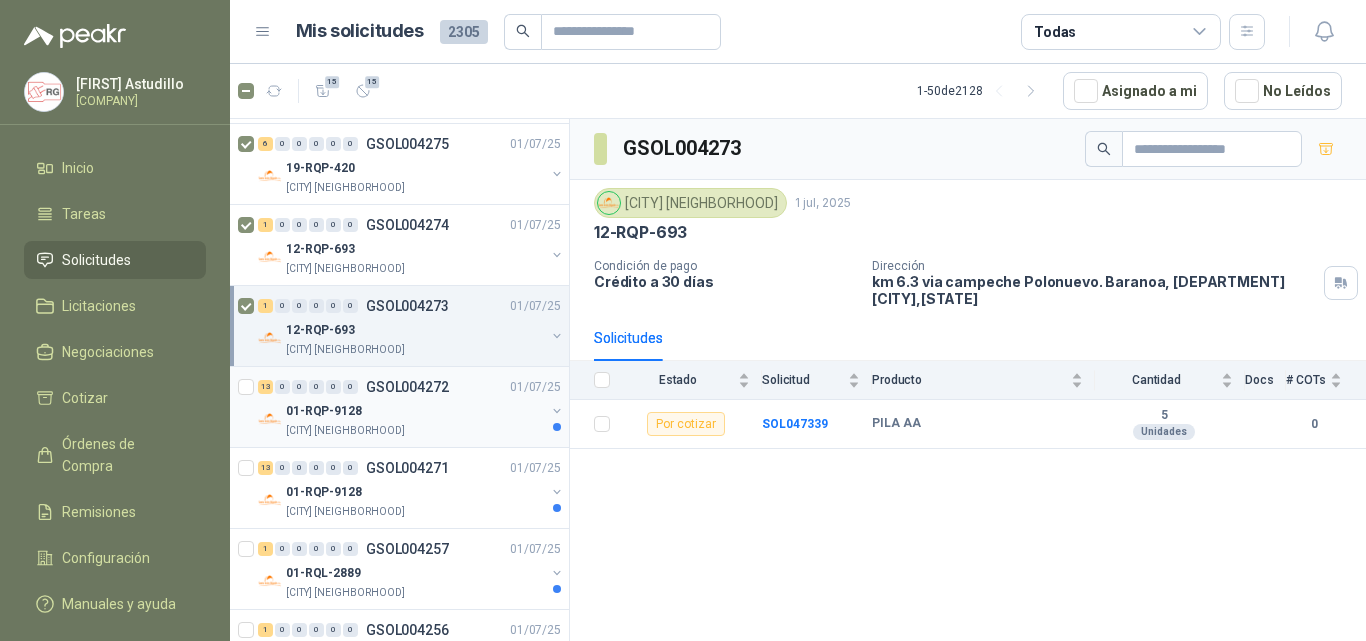 click on "01-RQP-9128" at bounding box center (415, 411) 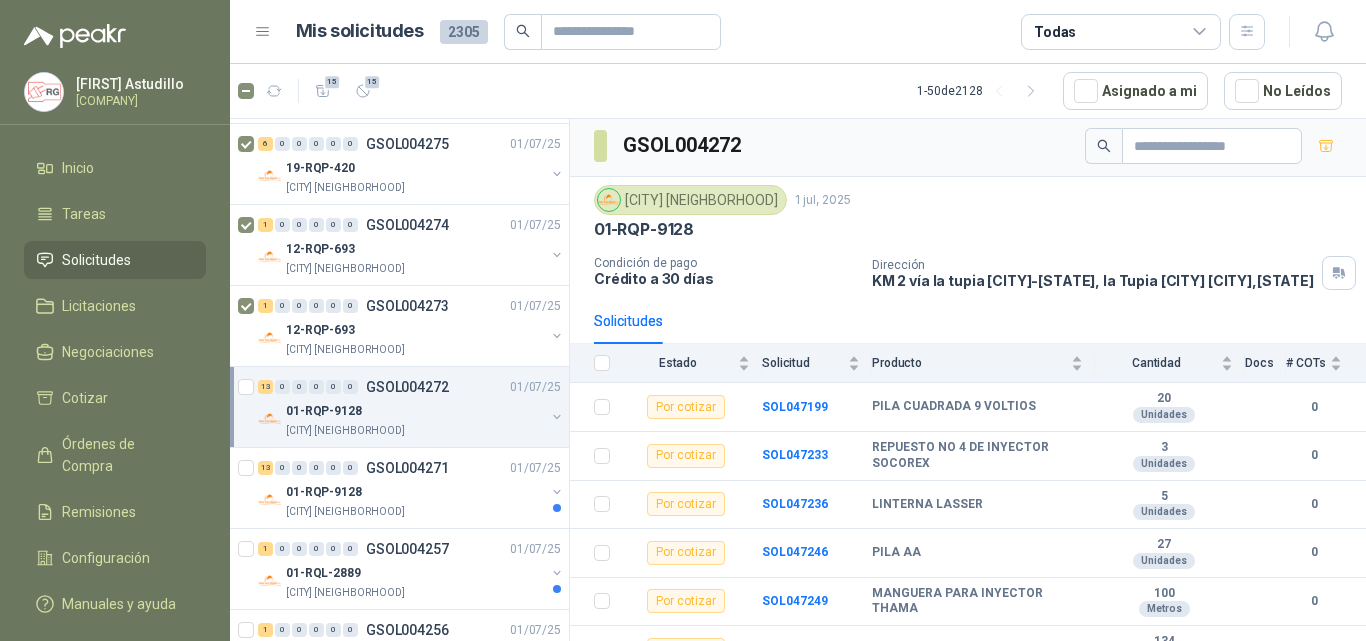 scroll, scrollTop: 0, scrollLeft: 0, axis: both 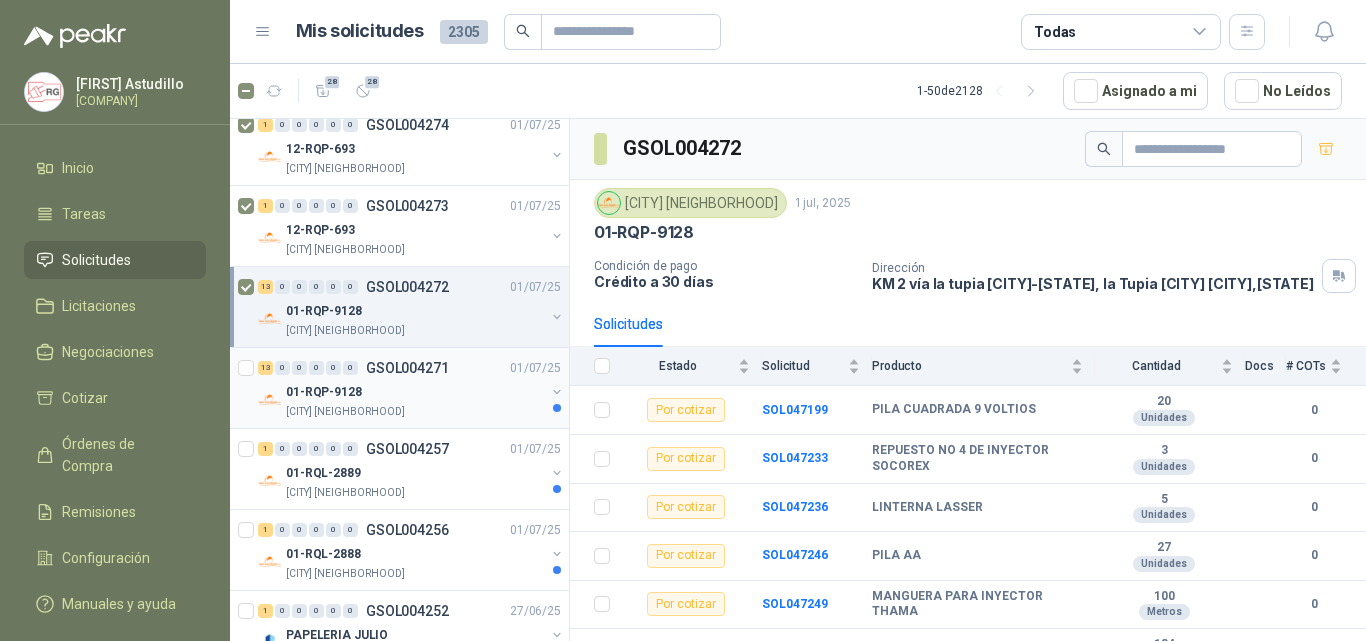 click on "01-RQP-9128" at bounding box center [415, 392] 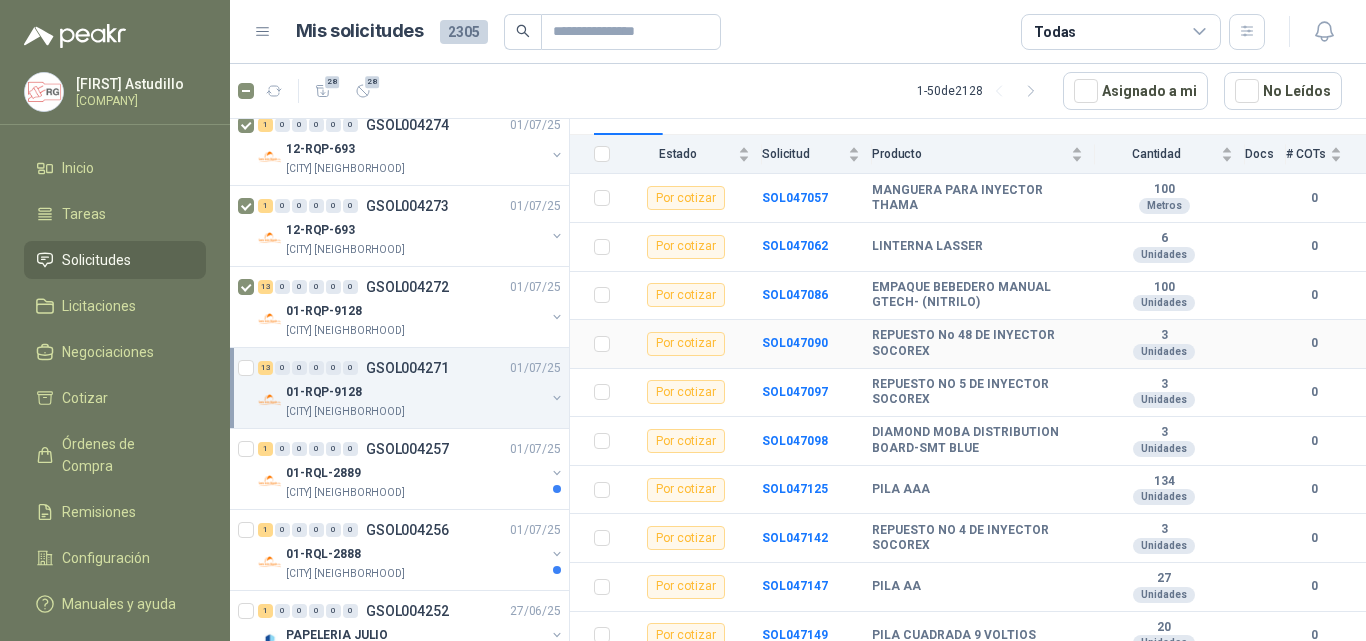 scroll, scrollTop: 384, scrollLeft: 0, axis: vertical 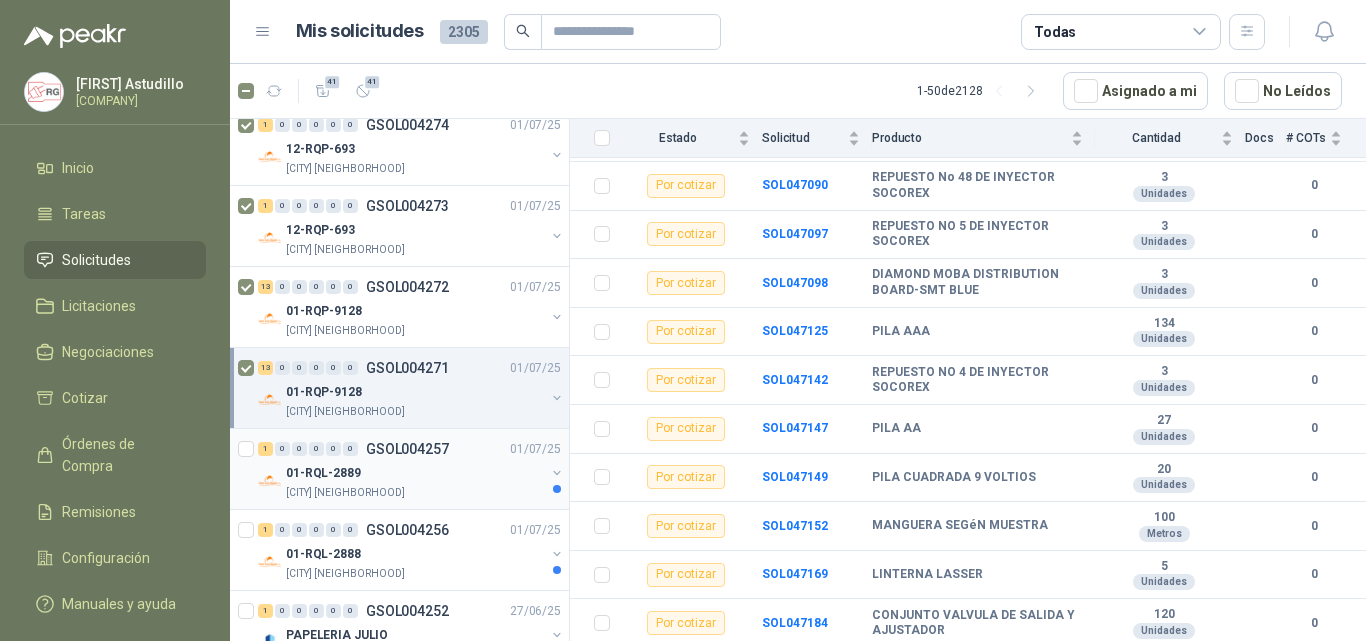 click on "01-RQL-2889" at bounding box center [415, 473] 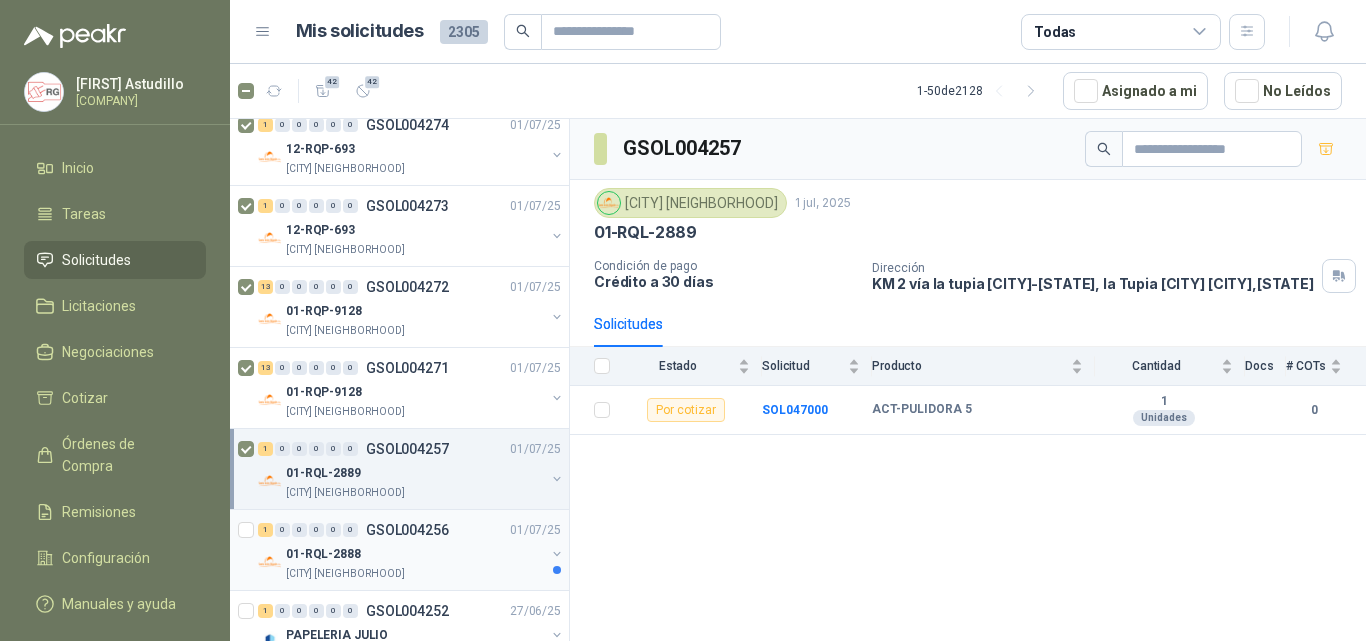 click on "01-RQL-2888" at bounding box center (415, 554) 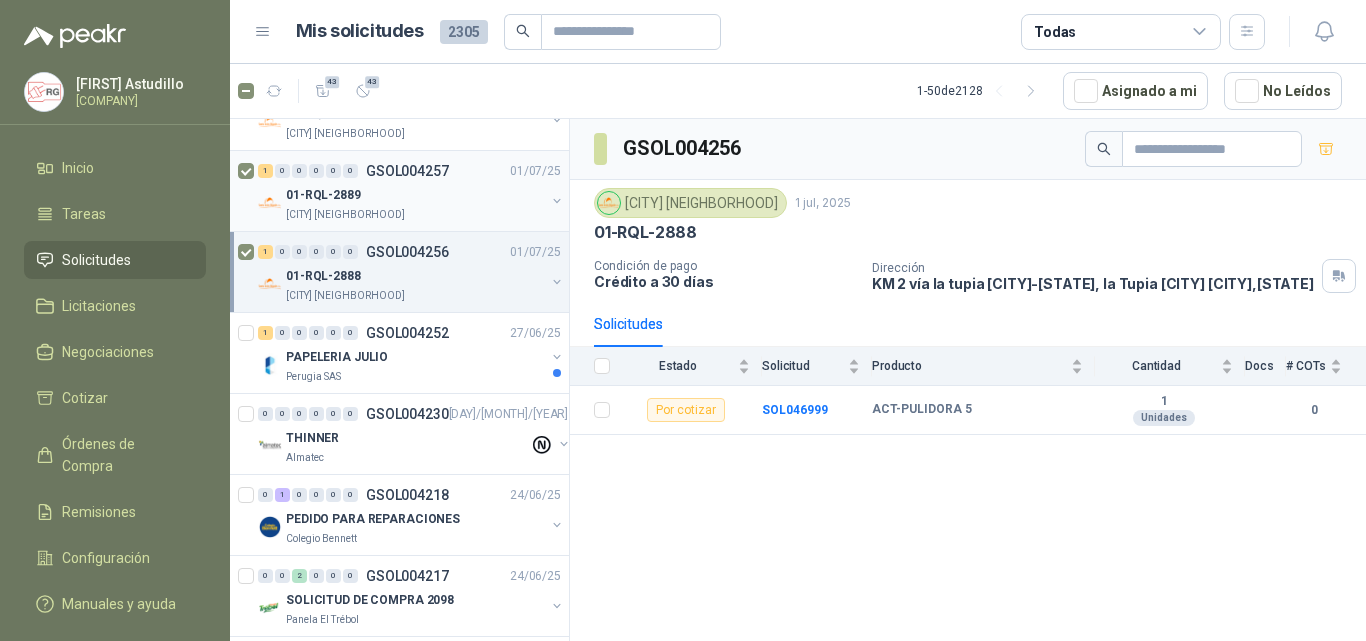 scroll, scrollTop: 800, scrollLeft: 0, axis: vertical 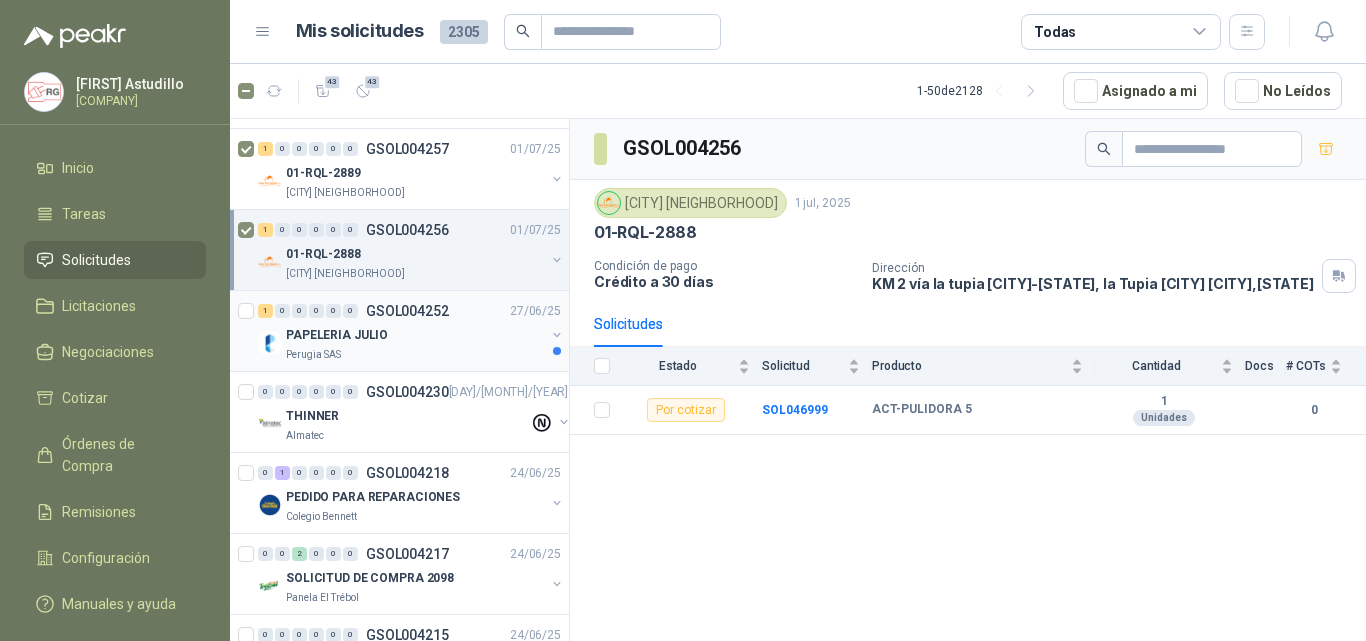 click on "PAPELERIA JULIO" at bounding box center [415, 335] 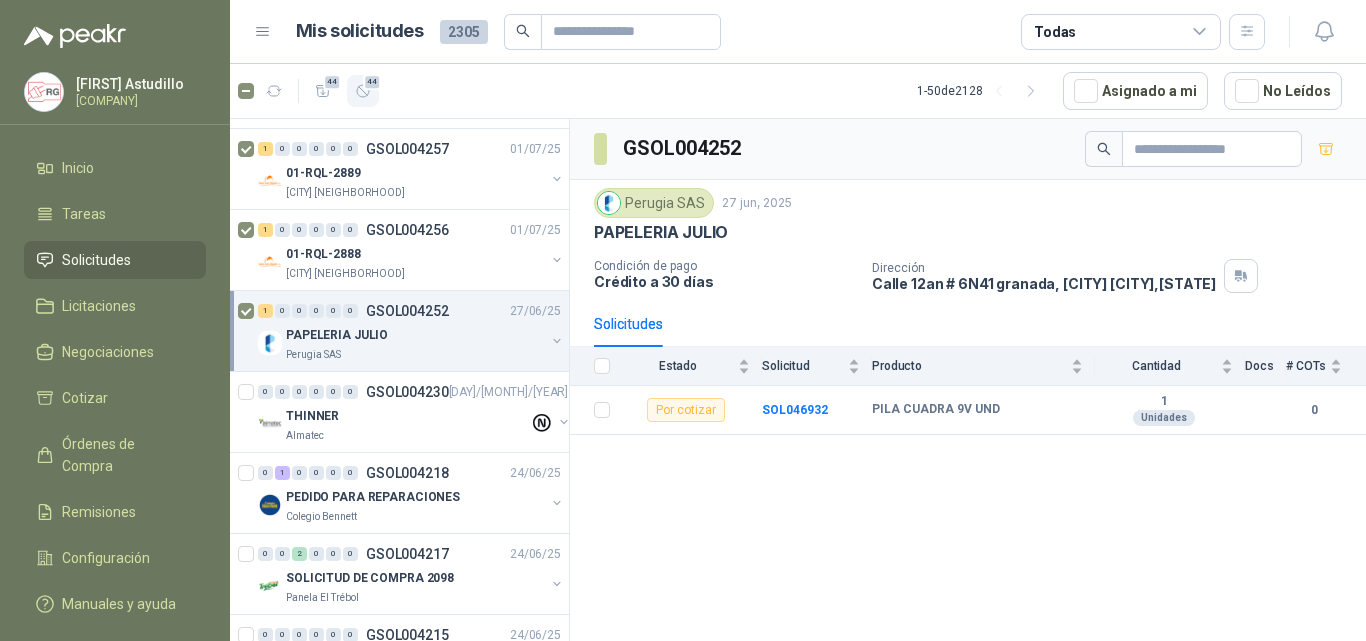 click on "44" at bounding box center [363, 91] 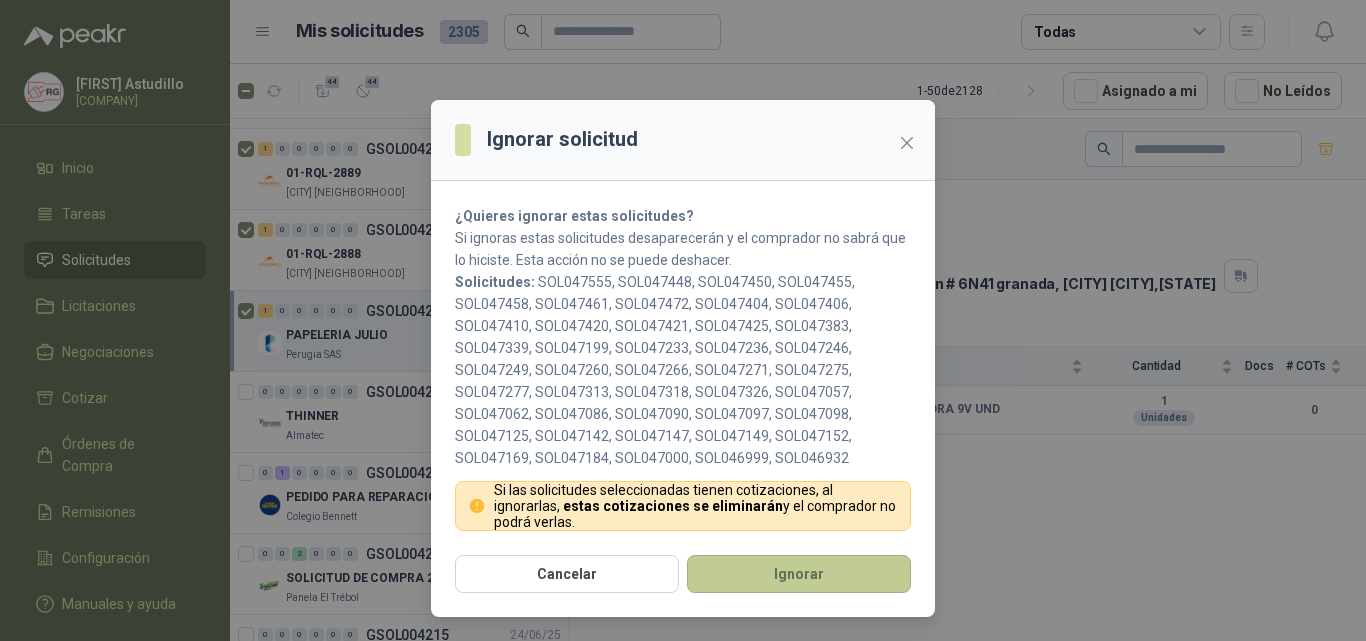 click on "Ignorar" at bounding box center [799, 574] 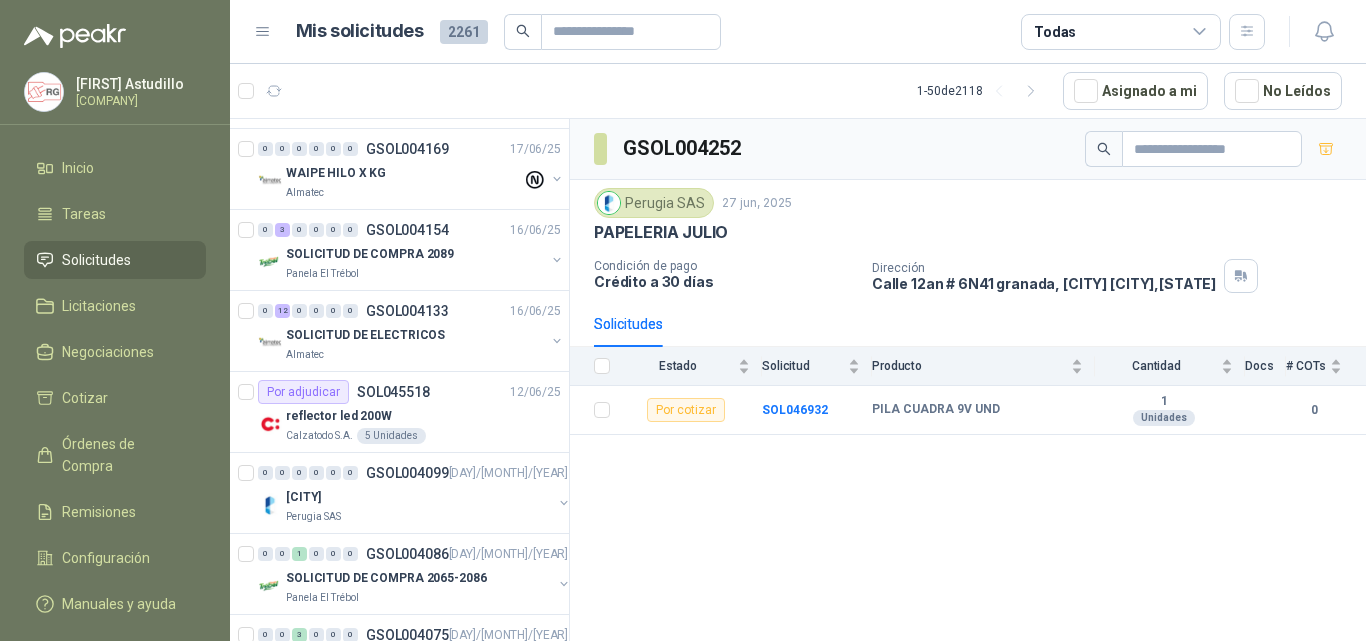 scroll, scrollTop: 0, scrollLeft: 0, axis: both 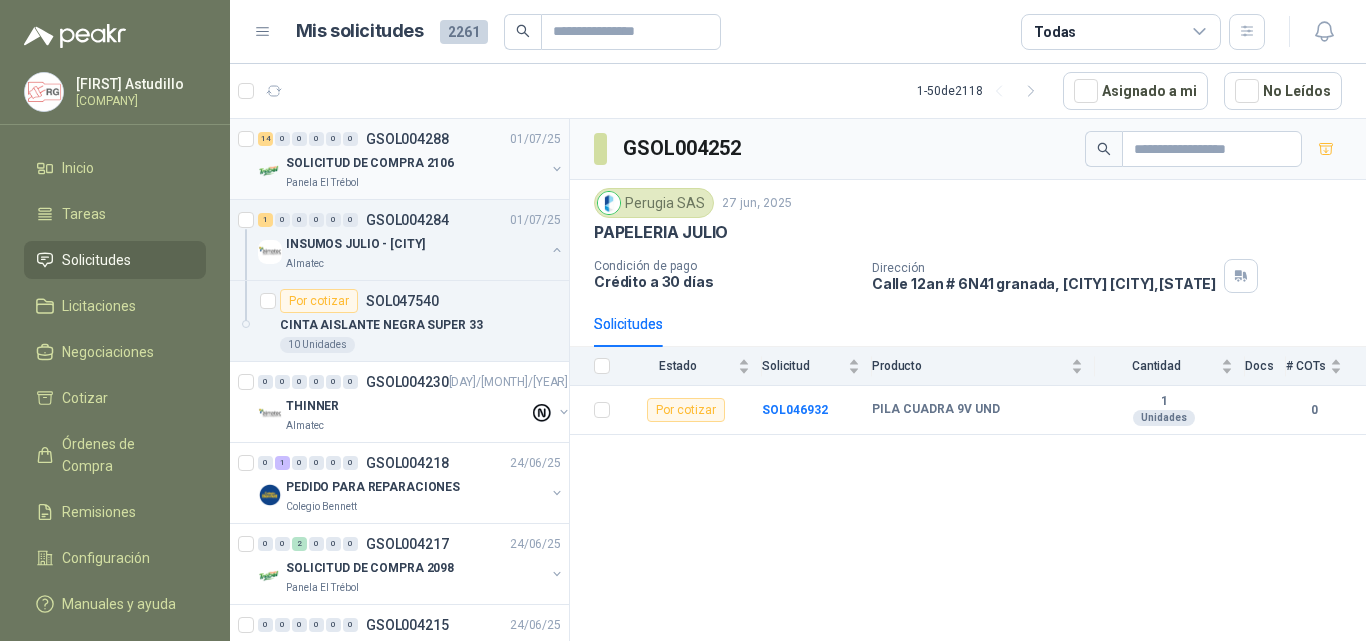 click on "SOLICITUD DE COMPRA 2106" at bounding box center (415, 163) 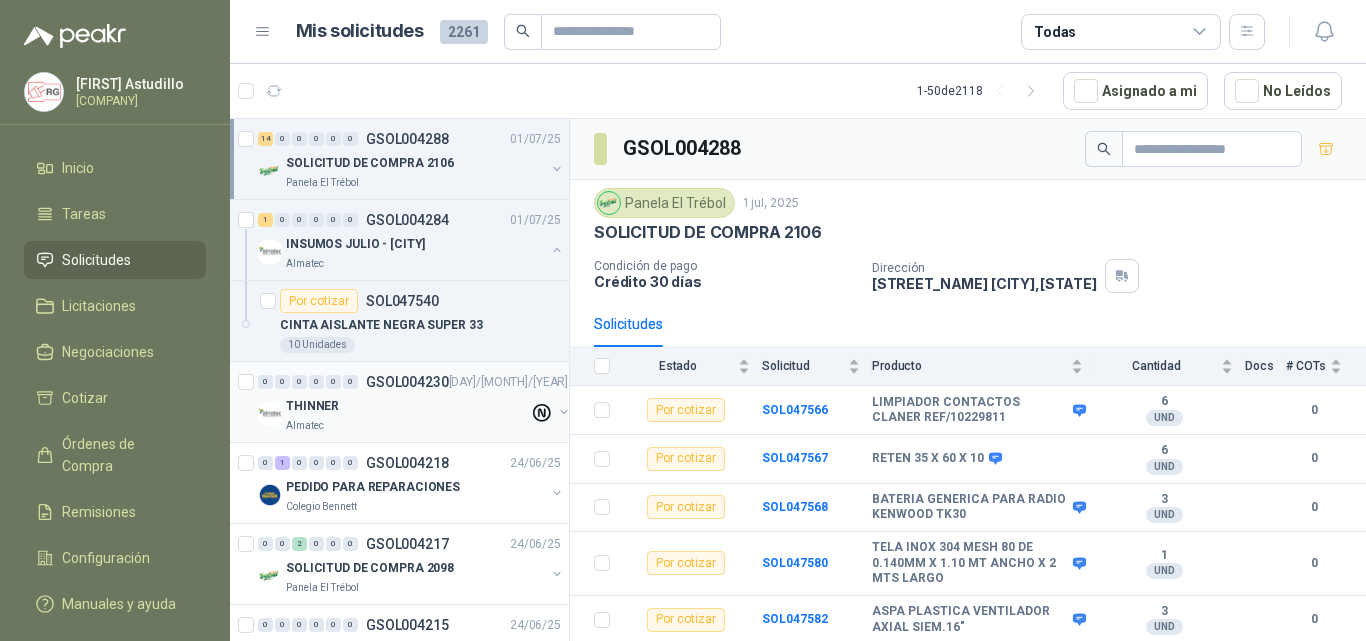 click on "Almatec" at bounding box center [407, 426] 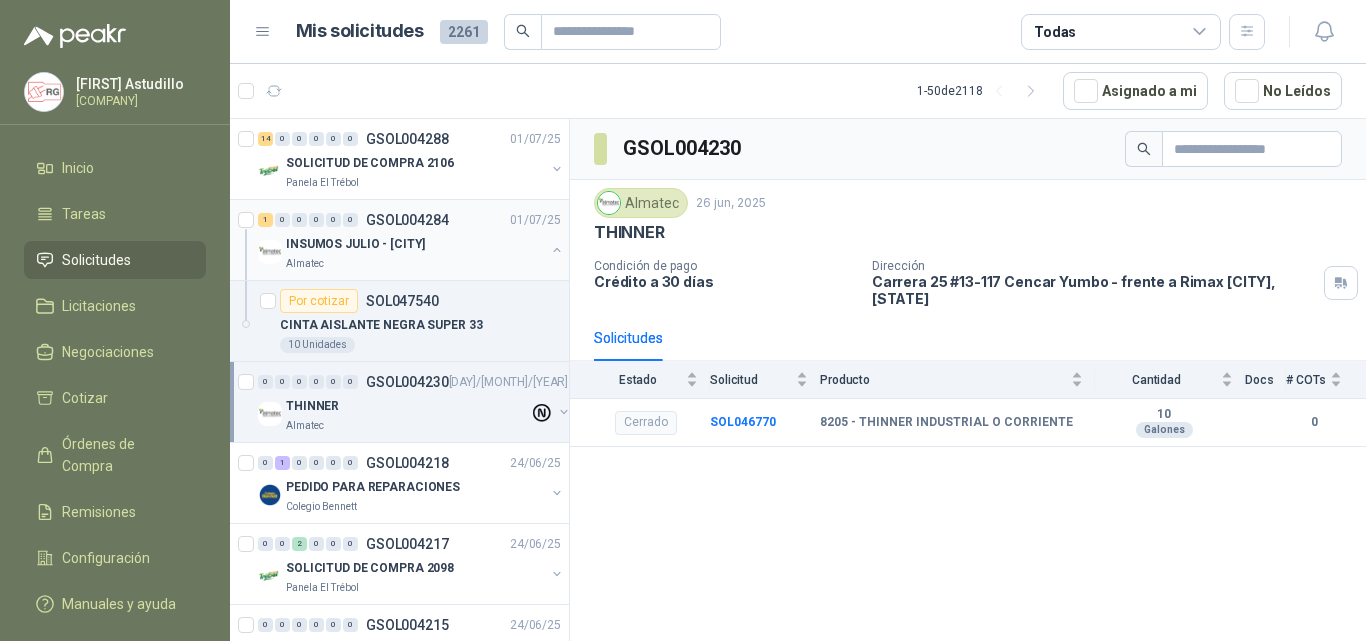 click at bounding box center (557, 250) 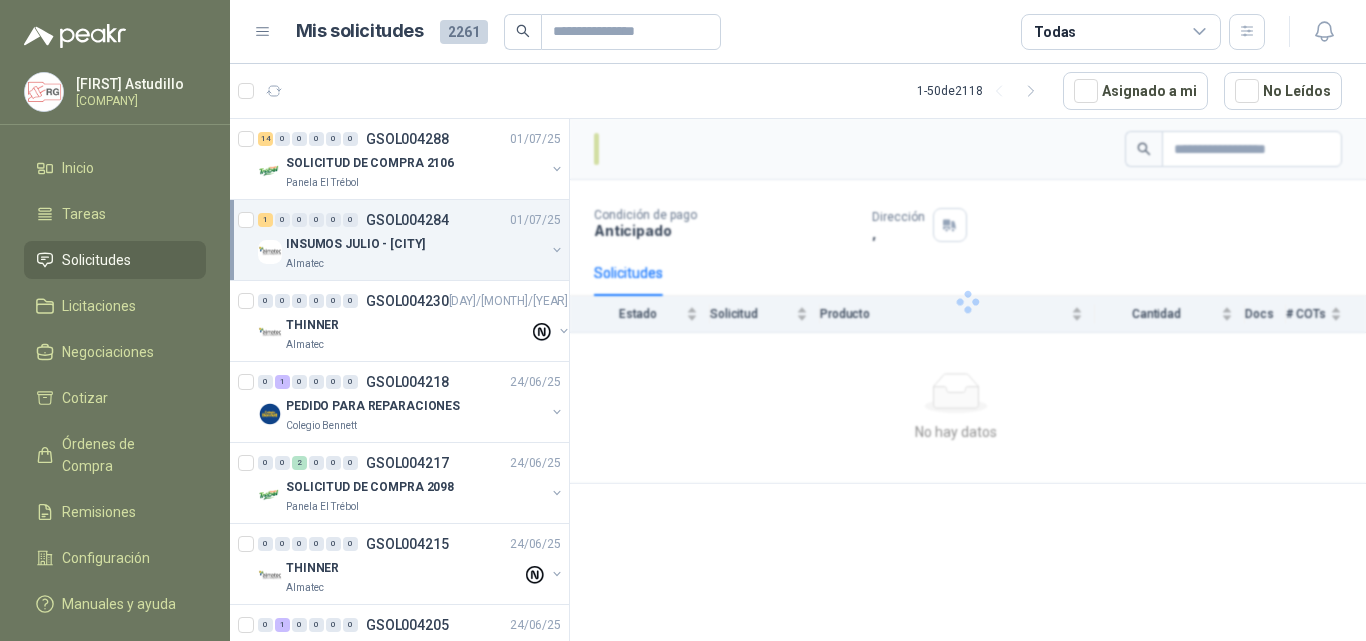 click on "INSUMOS JULIO - [CITY]" at bounding box center (415, 244) 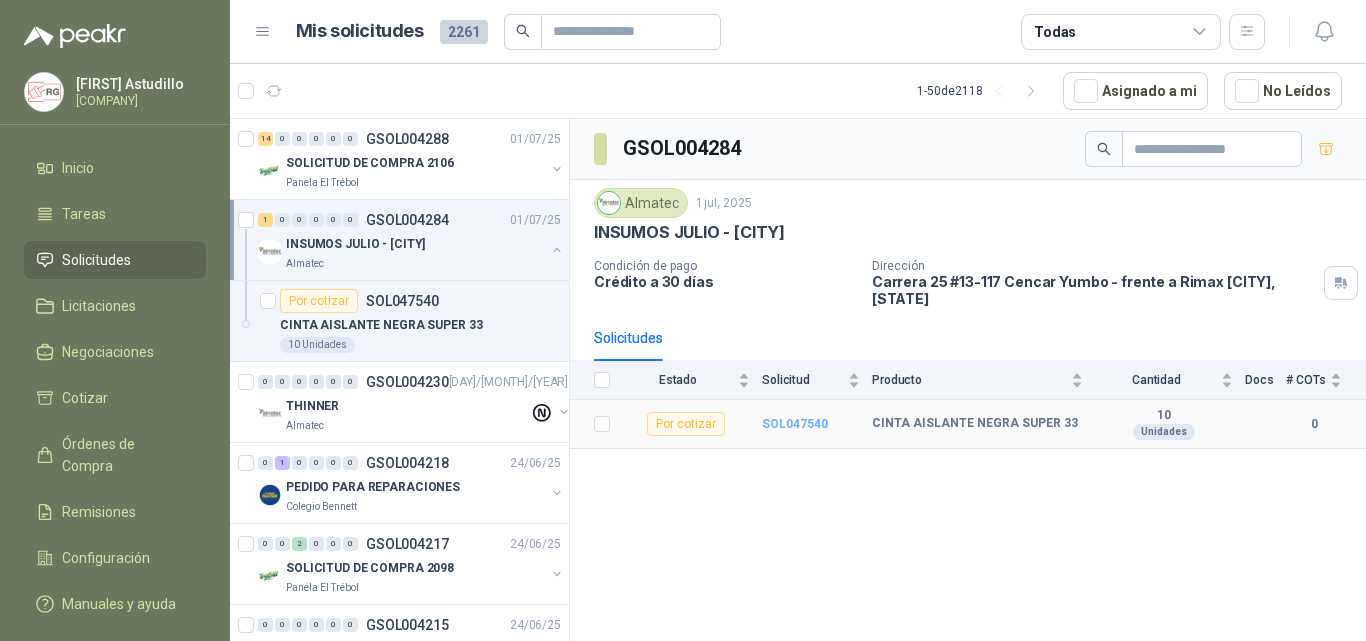 click on "SOL047540" at bounding box center (795, 424) 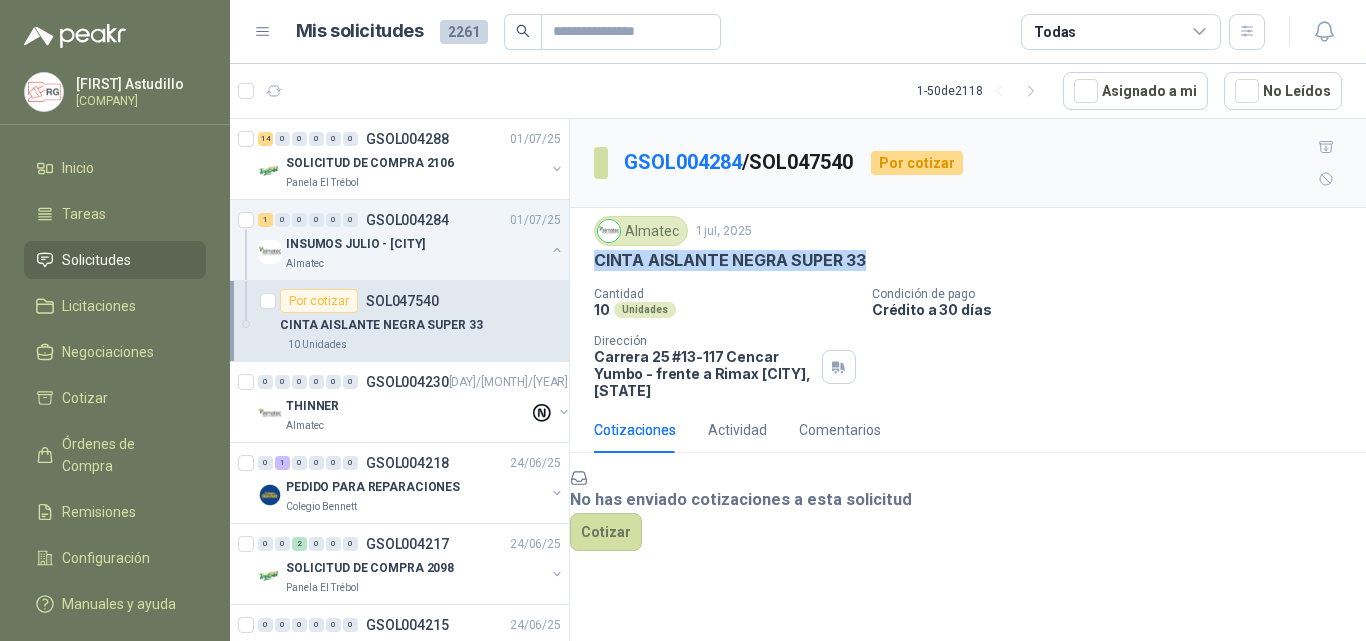 drag, startPoint x: 648, startPoint y: 233, endPoint x: 949, endPoint y: 237, distance: 301.02658 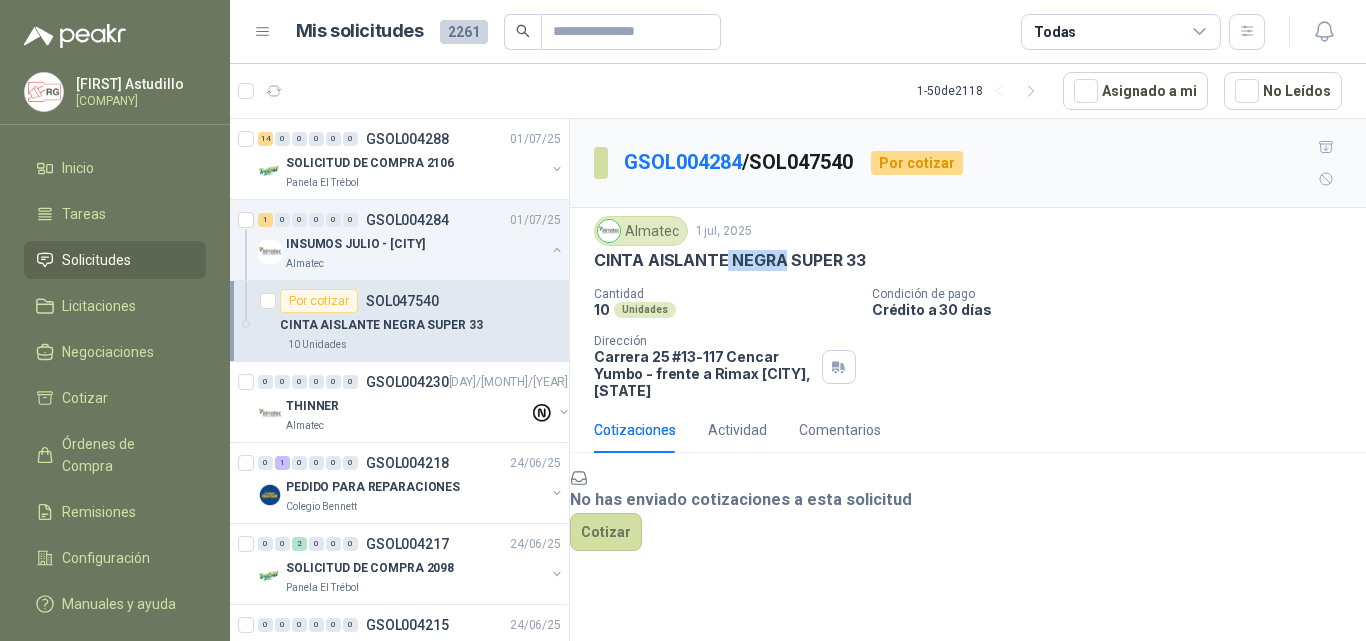 drag, startPoint x: 722, startPoint y: 231, endPoint x: 837, endPoint y: 240, distance: 115.35164 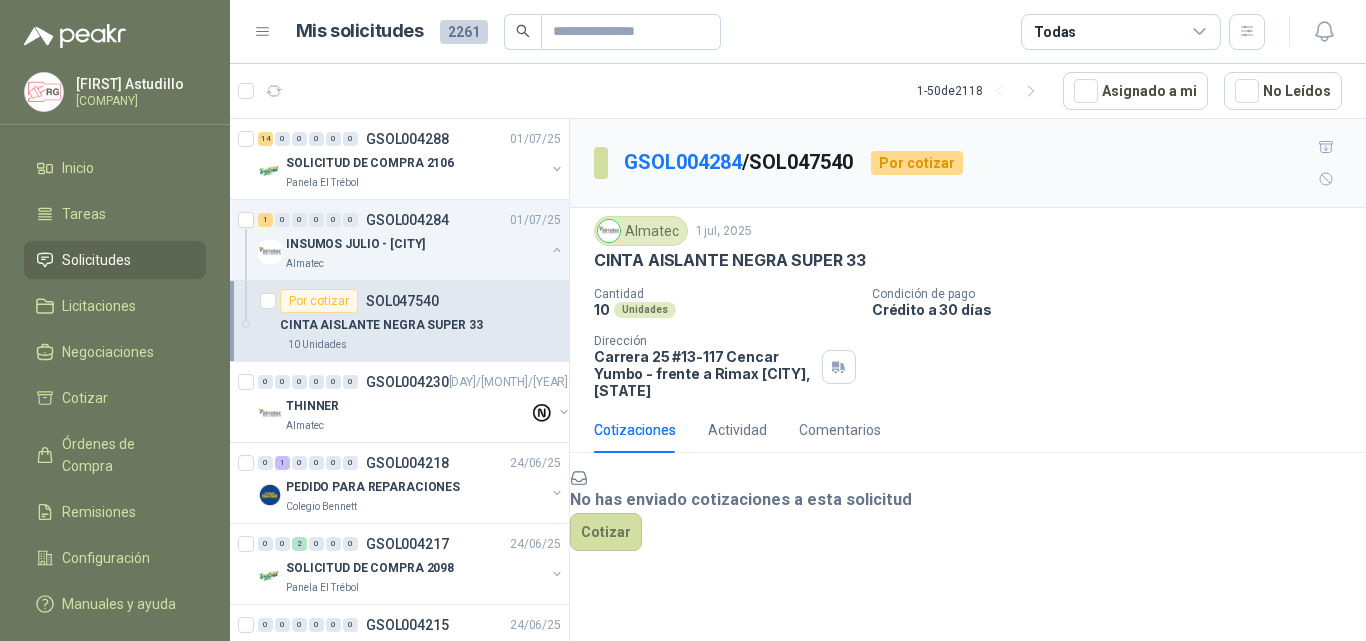 click on "[BRAND] [MONTH], [YEAR] CINTA AISLANTE NEGRA SUPER 33 Cantidad 10 Unidades Condición de pago Crédito a 30 días Dirección Carrera 25 #13-117 Cencar Yumbo - frente a Rimax Yumbo , Valle del Cauca" at bounding box center [968, 307] 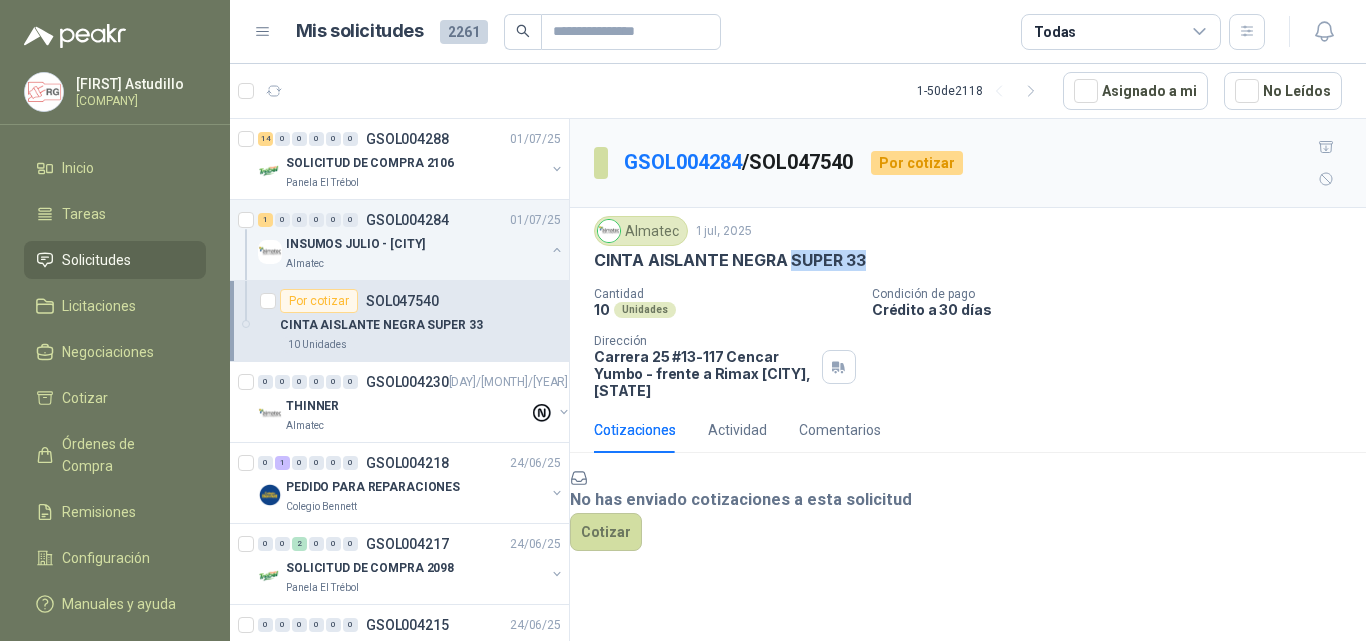 drag, startPoint x: 791, startPoint y: 226, endPoint x: 896, endPoint y: 231, distance: 105.11898 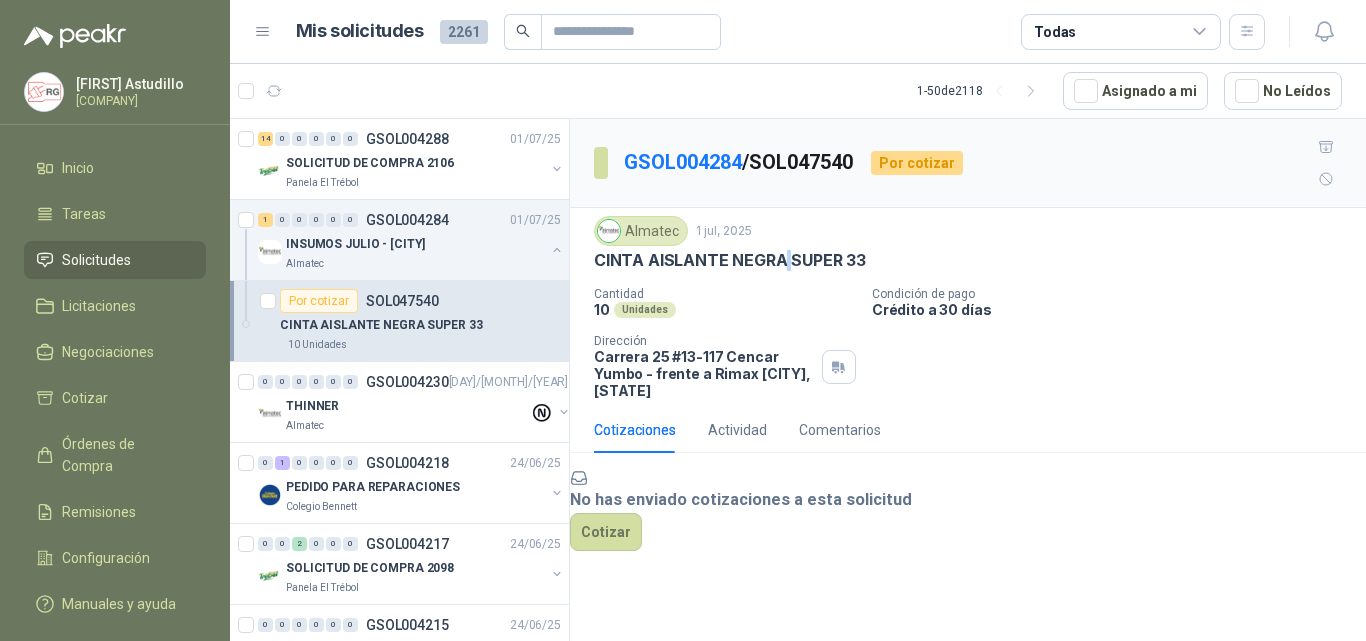 drag, startPoint x: 785, startPoint y: 224, endPoint x: 884, endPoint y: 231, distance: 99.24717 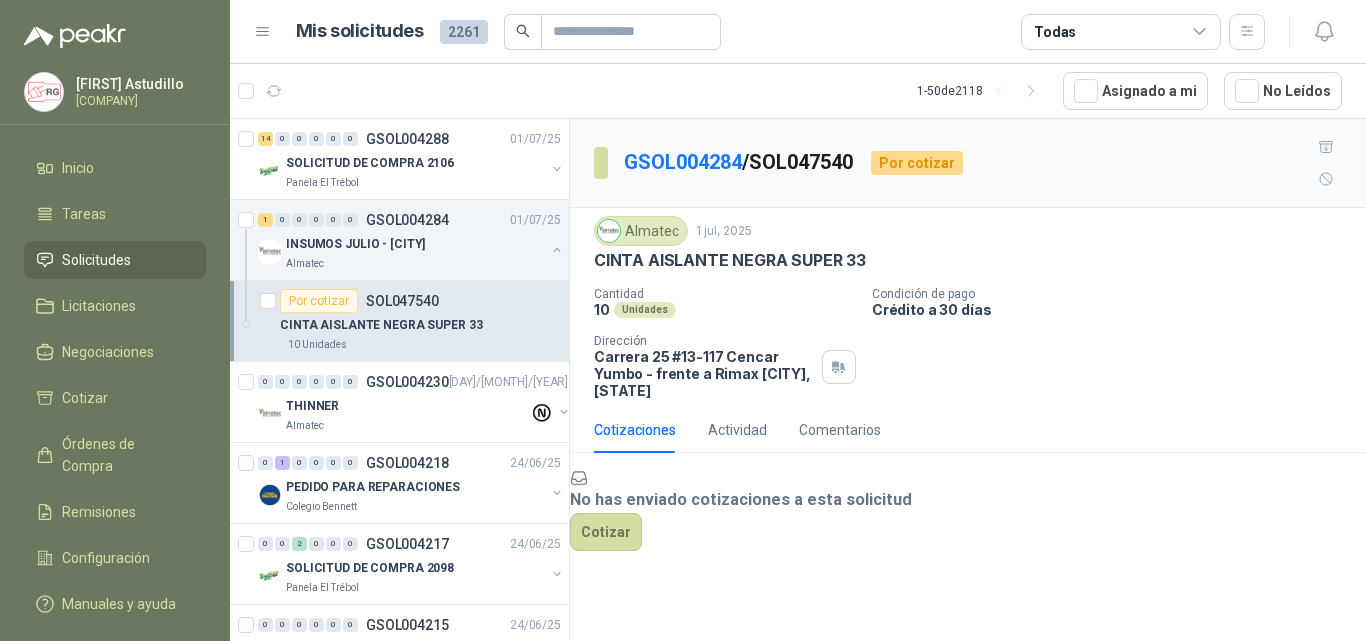 click on "Condición de pago" at bounding box center (725, 294) 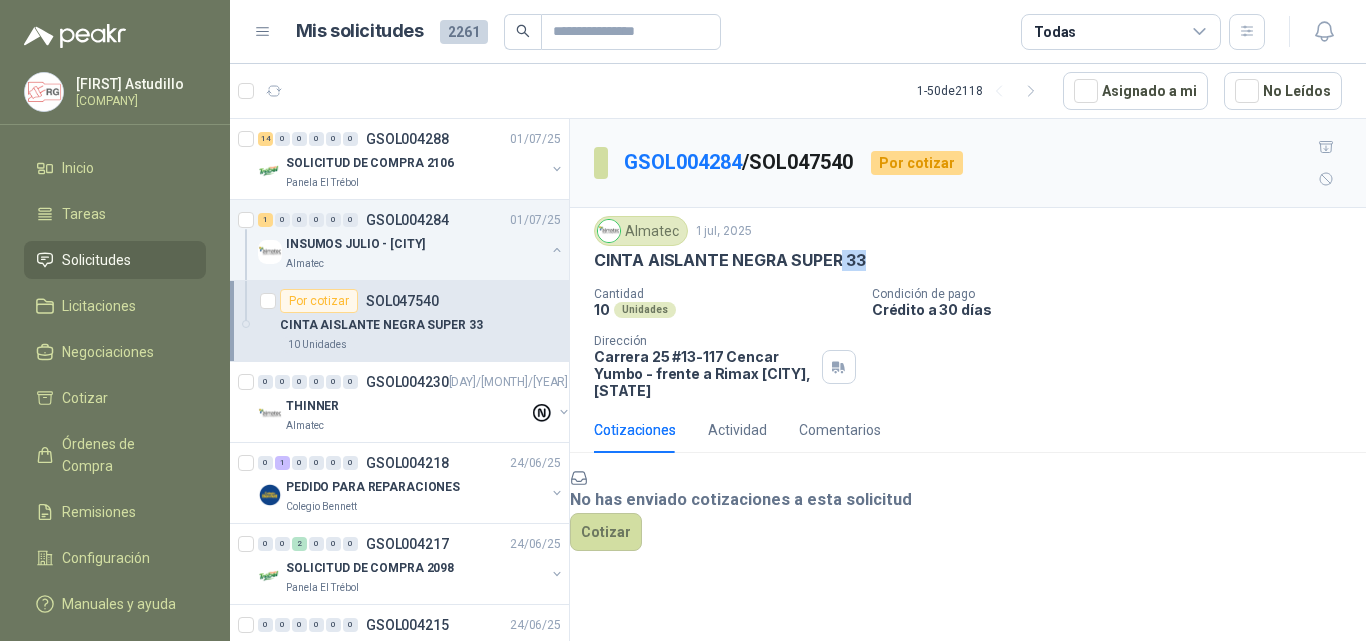 drag, startPoint x: 840, startPoint y: 217, endPoint x: 889, endPoint y: 227, distance: 50.01 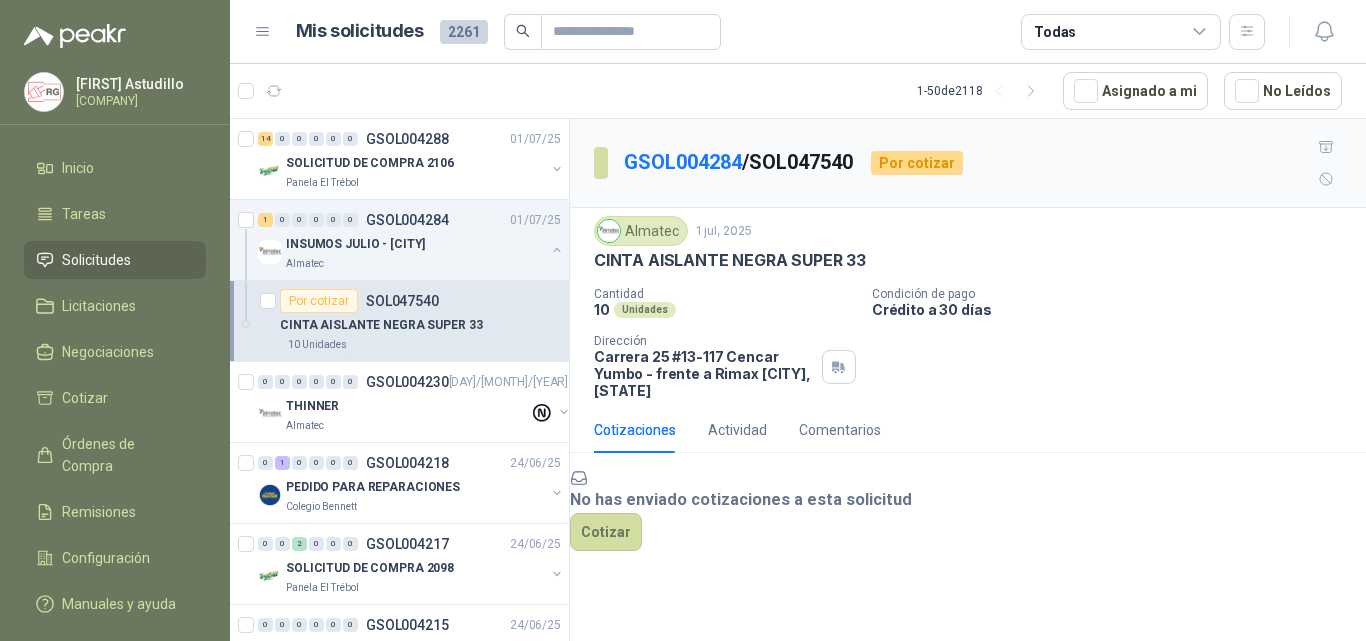 click on "Condición de pago" at bounding box center (725, 294) 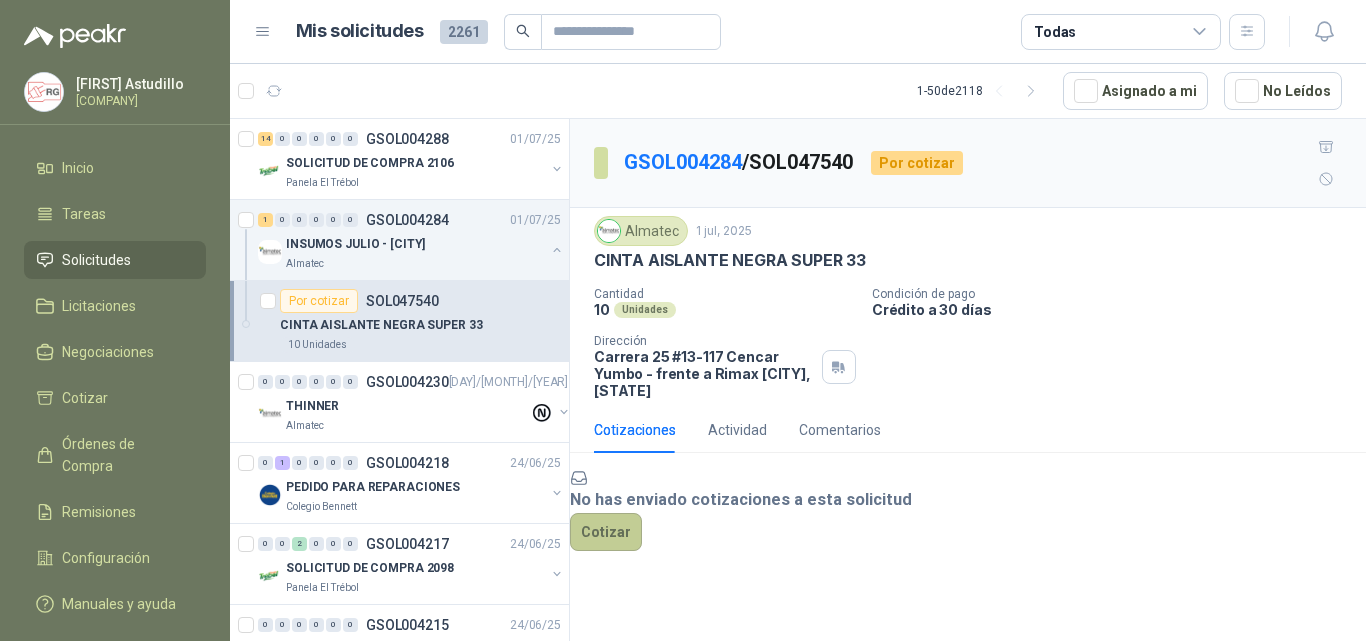 click on "Cotizar" at bounding box center [606, 532] 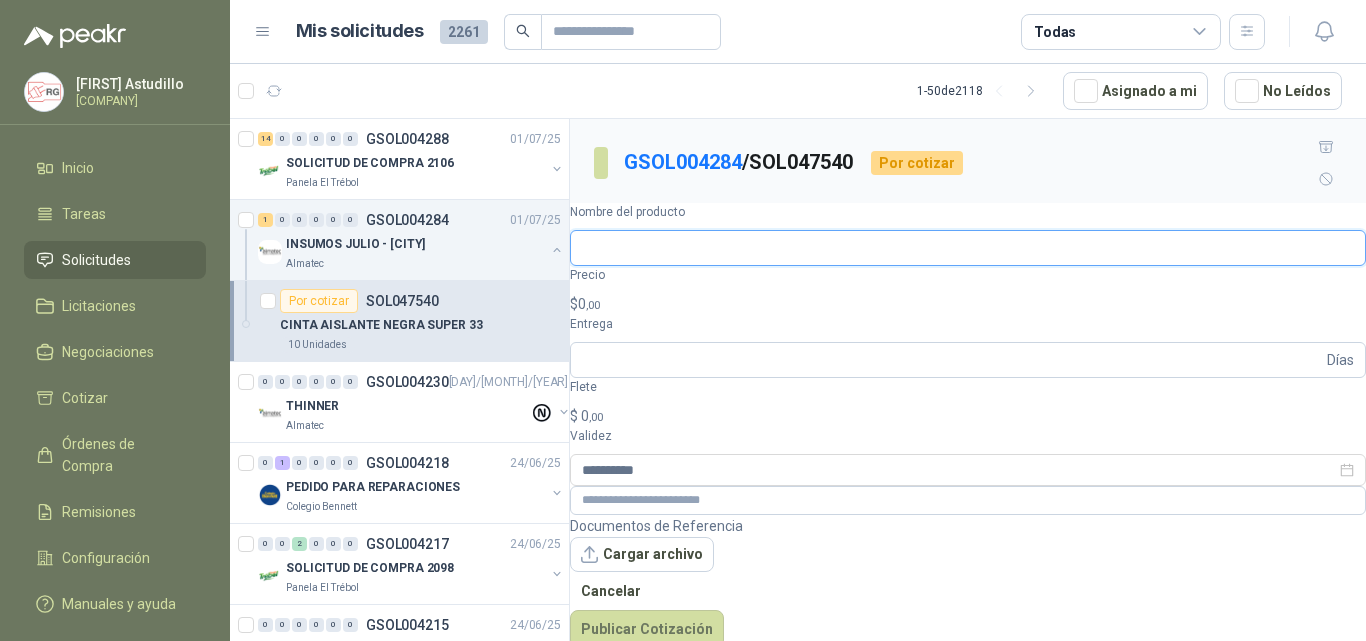 drag, startPoint x: 687, startPoint y: 466, endPoint x: 698, endPoint y: 466, distance: 11 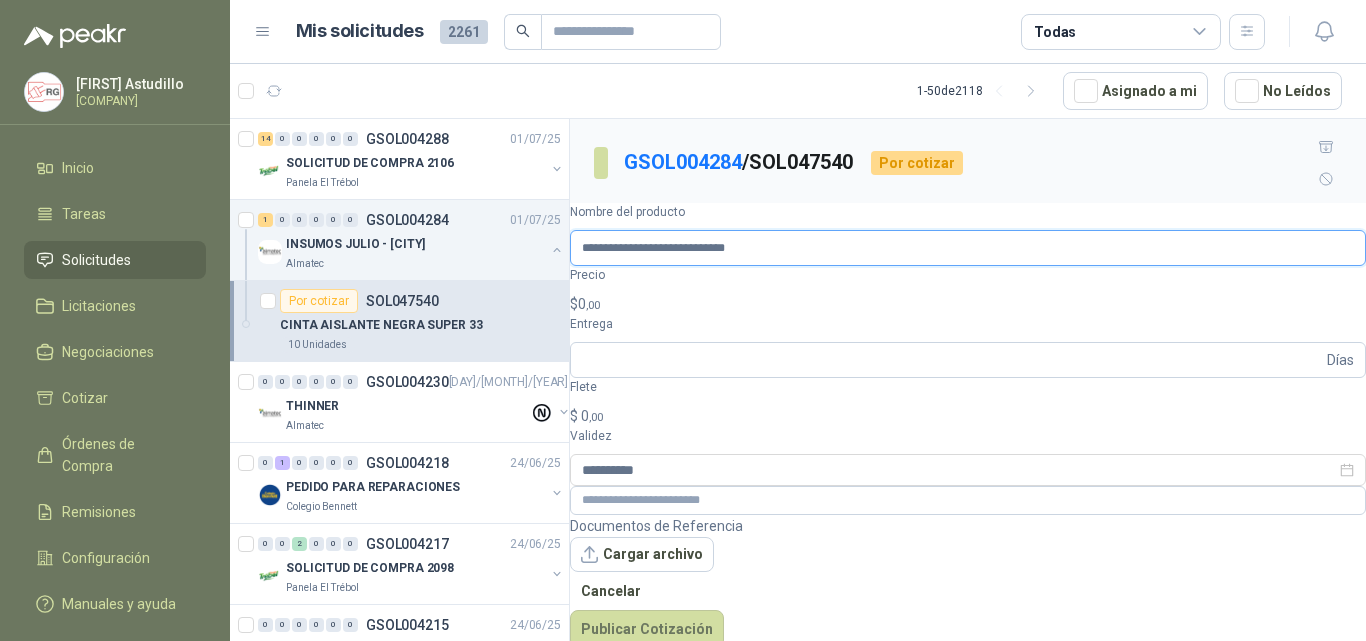 paste on "**********" 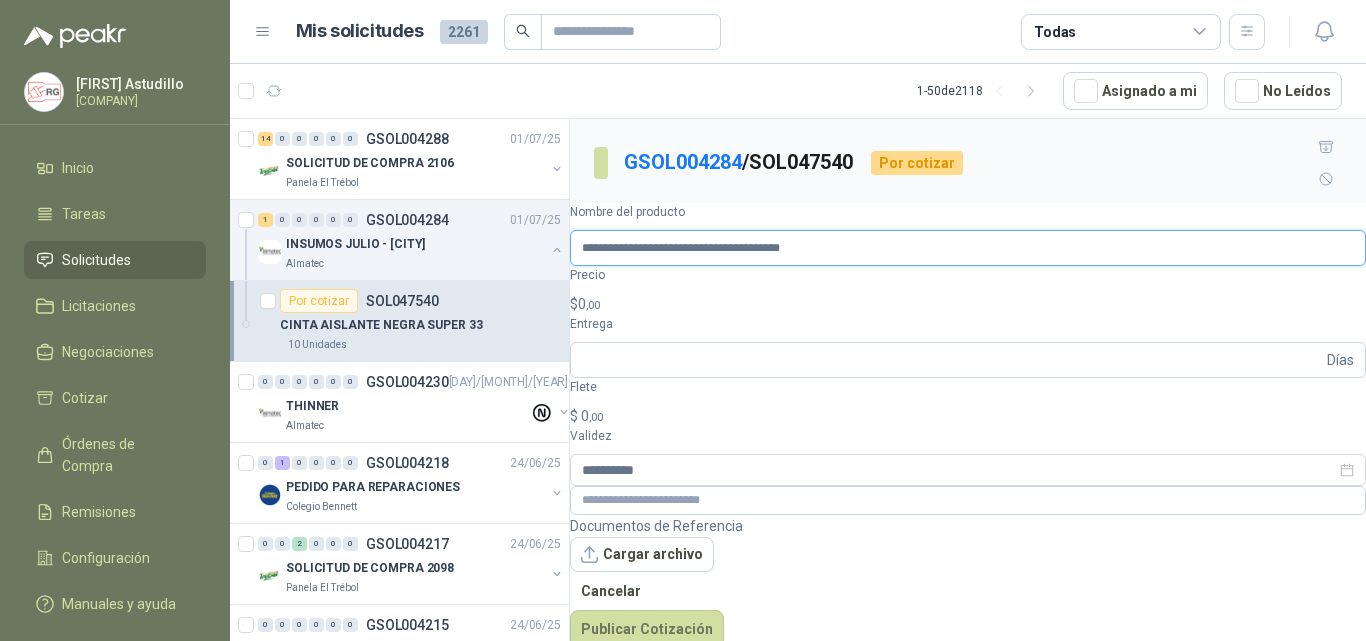 type on "**********" 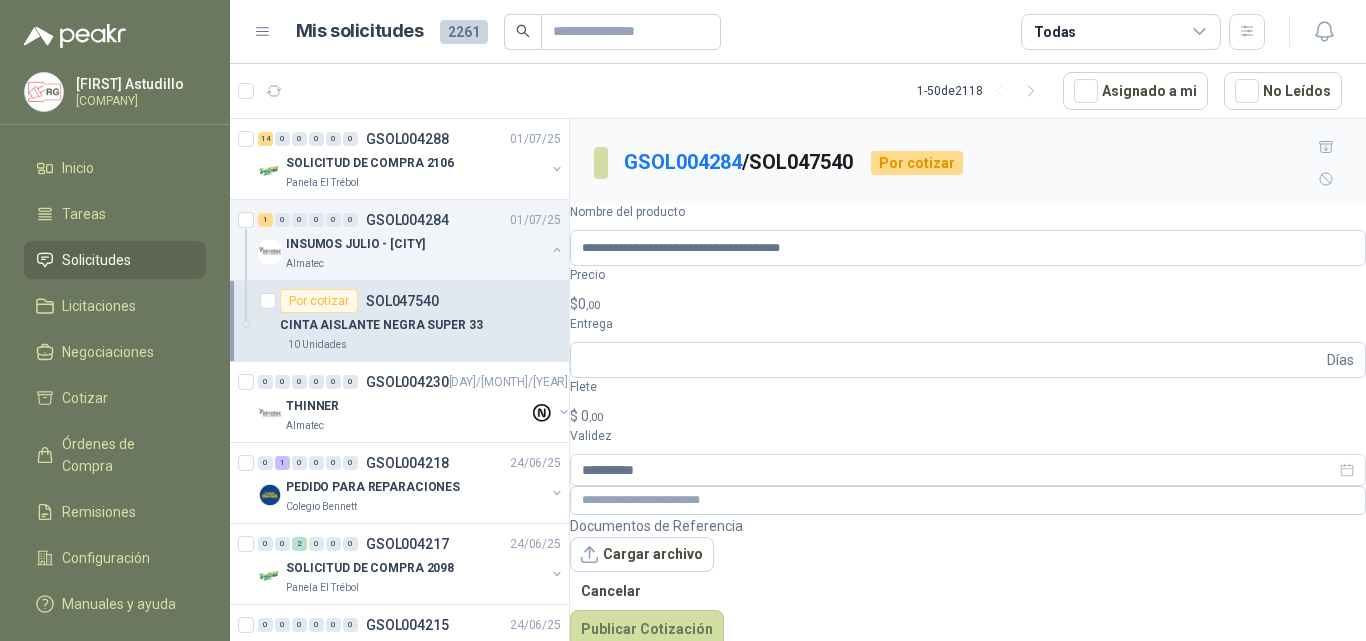 click on "[FIRST] [LAST] RG Distribuciones Inicio Tareas Solicitudes Licitaciones Negociaciones Cotizar Órdenes de Compra Remisiones Configuración Manuales y ayuda Mis solicitudes 2261 Todas 1 - 50 de 2118 Asignado a mi No Leídos 14 0 0 0 0 0 GSOL004288 01/[MONTH]/[YEAR] SOLICITUD DE COMPRA 2106 [PRODUCT] [CITY] 1 0 0 0 0 0 GSOL004284 01/[MONTH]/[YEAR] INSUMOS [MONTH] - YUMBO [BRAND] Por cotizar SOL047540 CINTA AISLANTE NEGRA SUPER 33 10 Unidades 0 0 0 0 0 0 GSOL004230 26/[MONTH]/[YEAR] THINNER [BRAND] 0 1 0 0 0 0 GSOL004218 24/[MONTH]/[YEAR] PEDIDO PARA REPARACIONES [INSTITUTION] 0 0 2 0 0 0 GSOL004217 24/[MONTH]/[YEAR] SOLICITUD DE COMPRA 2098 [PRODUCT] [CITY] 0 0 0 0 0 0 GSOL004215 24/[MONTH]/[YEAR] THINNER [BRAND] 0 1 0 0 0 0 GSOL004205 24/[MONTH]/[YEAR] Insumos almacen 24/6 [BRAND] 0 0 0 0 0 0 GSOL004203 20/[MONTH]/[YEAR] PLASTICO Y CORDON [BRAND] 0 0 0 0 0 0 GSOL004171 17/[MONTH]/[YEAR] SC # 572 [COMPANY]" at bounding box center [683, 320] 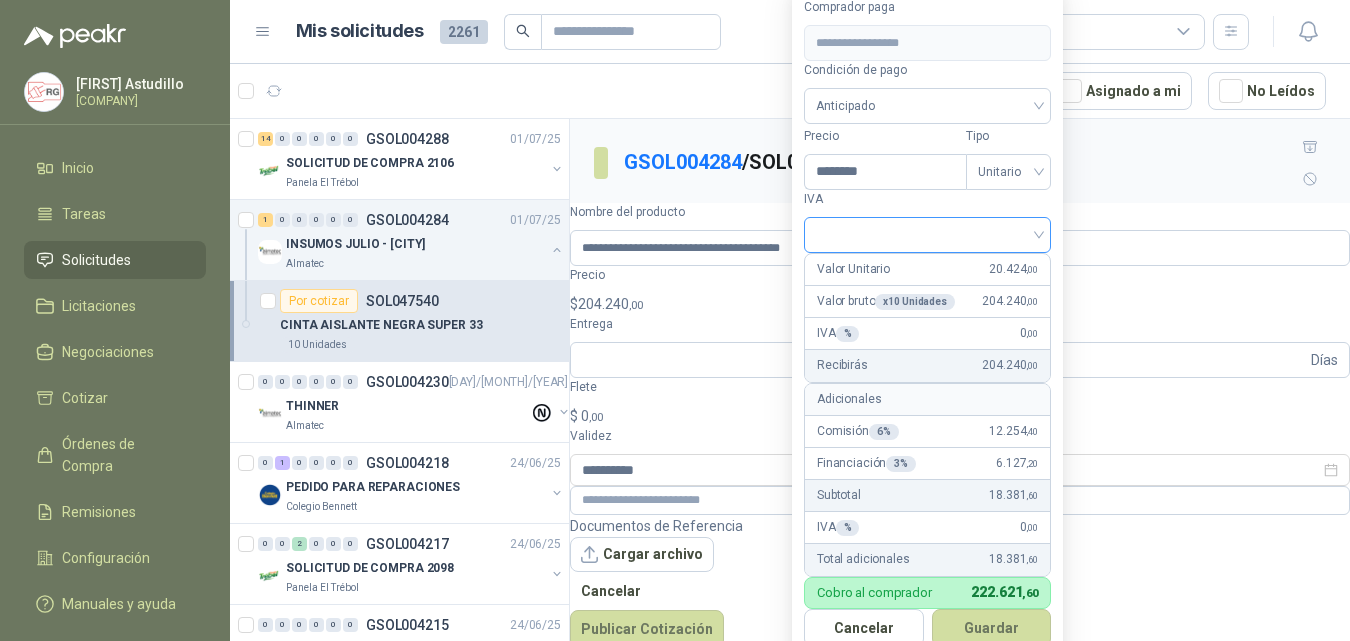type on "********" 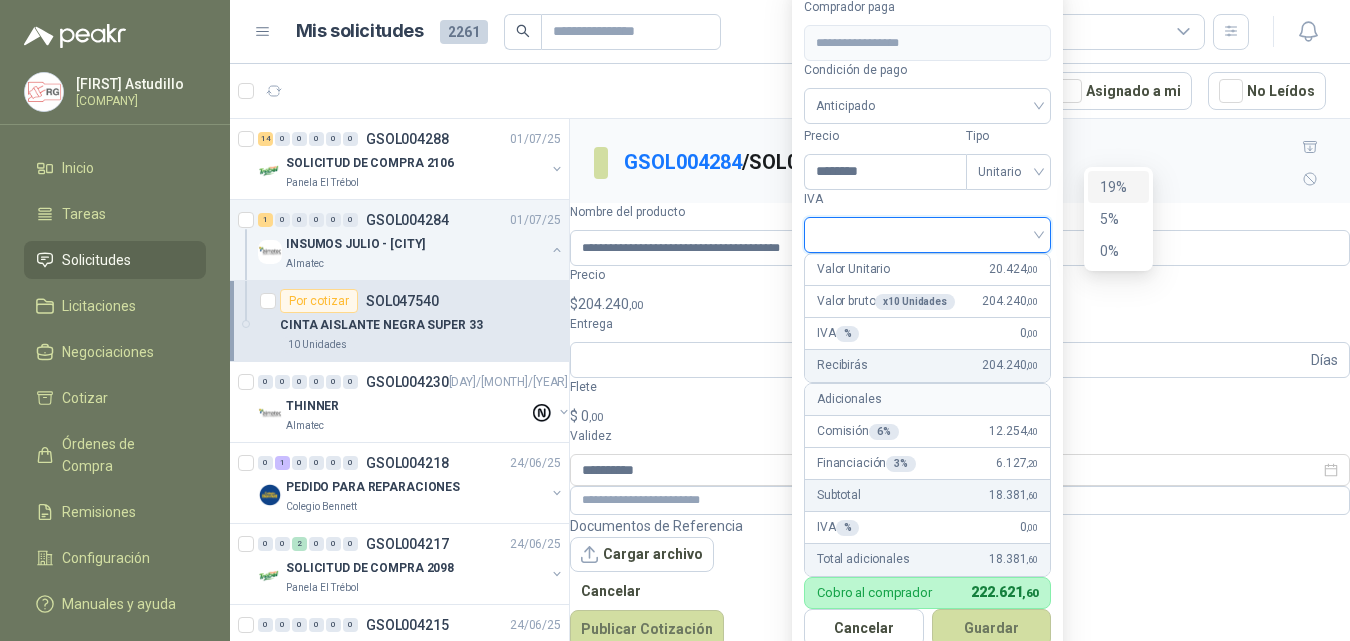 click on "19%" at bounding box center [1118, 187] 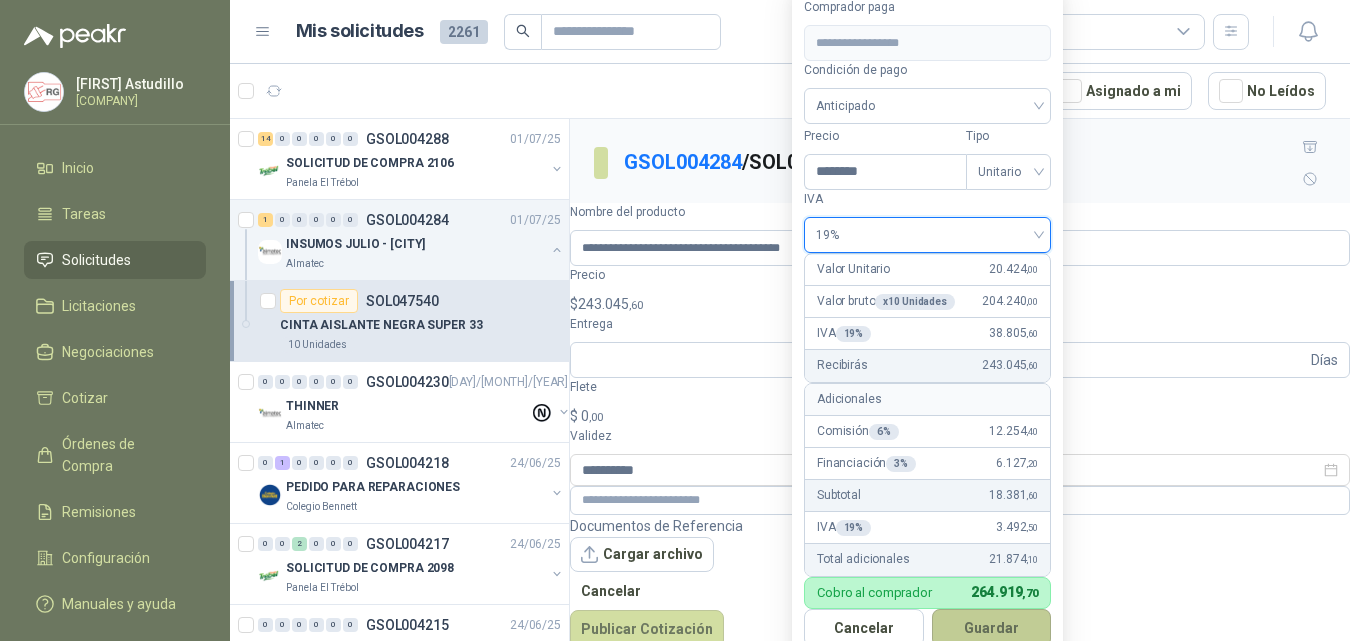 click on "Guardar" at bounding box center (992, 628) 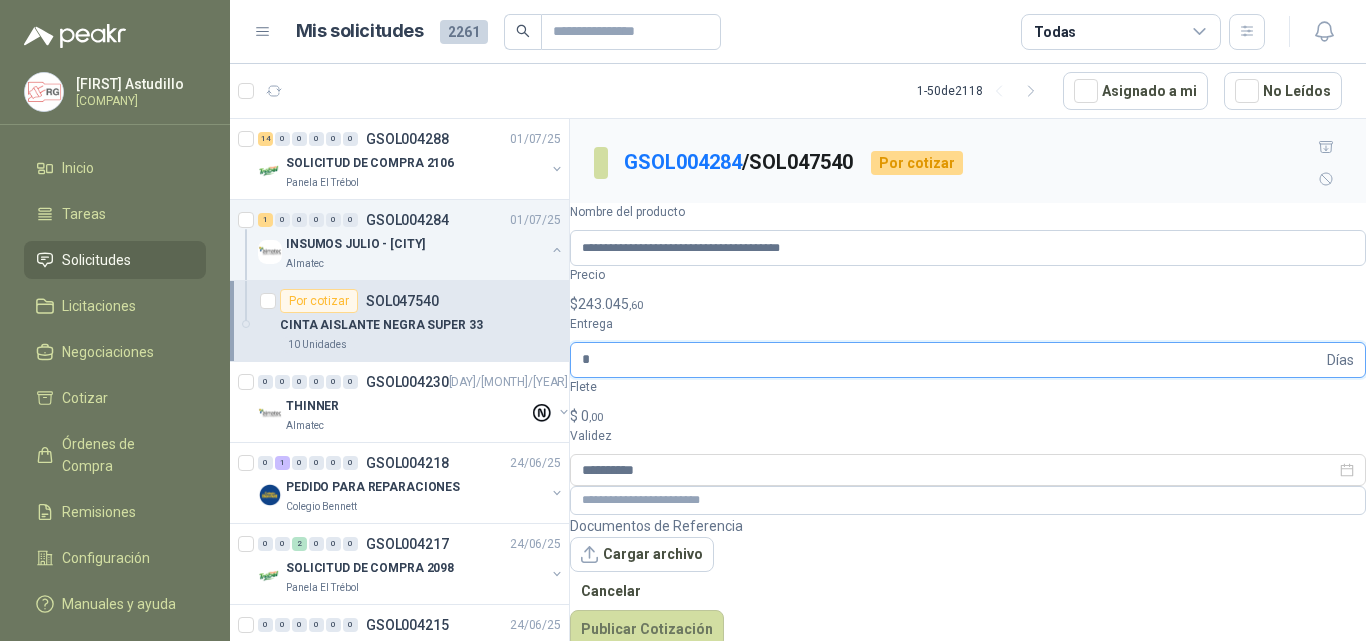 type on "*" 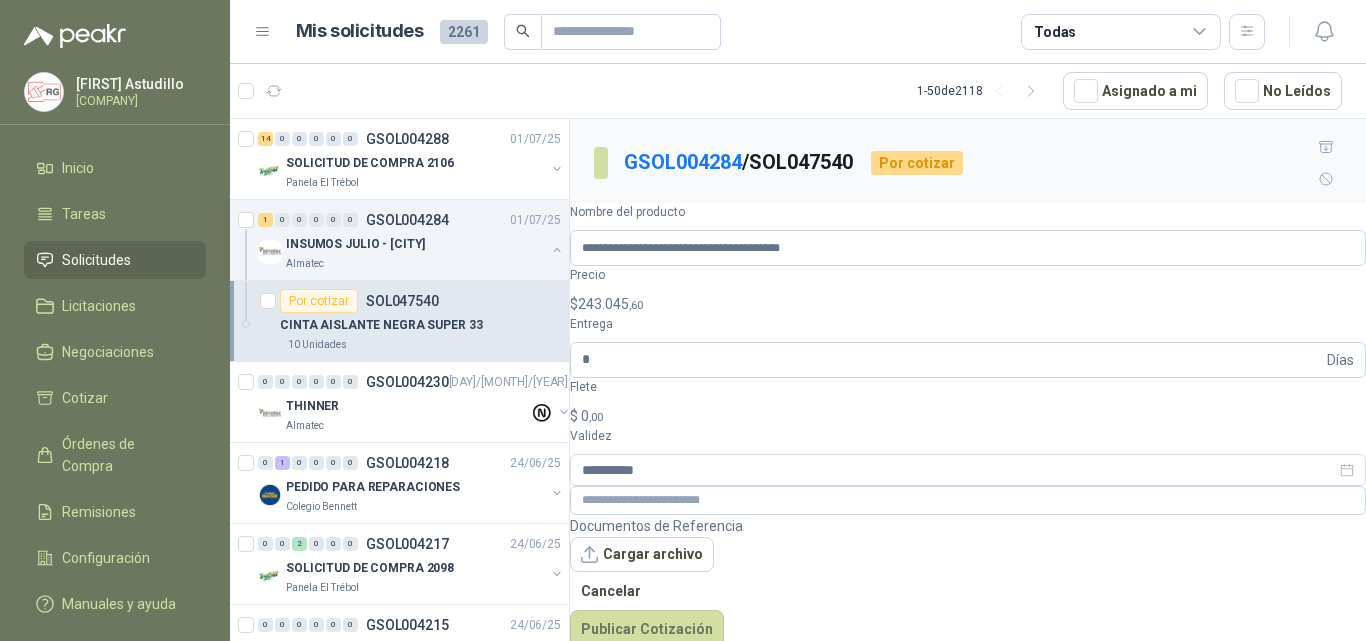 click on "[BRAND] [MONTH], [YEAR] CINTA AISLANTE NEGRA SUPER 33 Cantidad 10 Unidades Condición de pago Crédito a 30 días Dirección Carrera 25 #13-117 Cencar Yumbo - frente a Rimax Yumbo , Valle del Cauca" at bounding box center (968, 307) 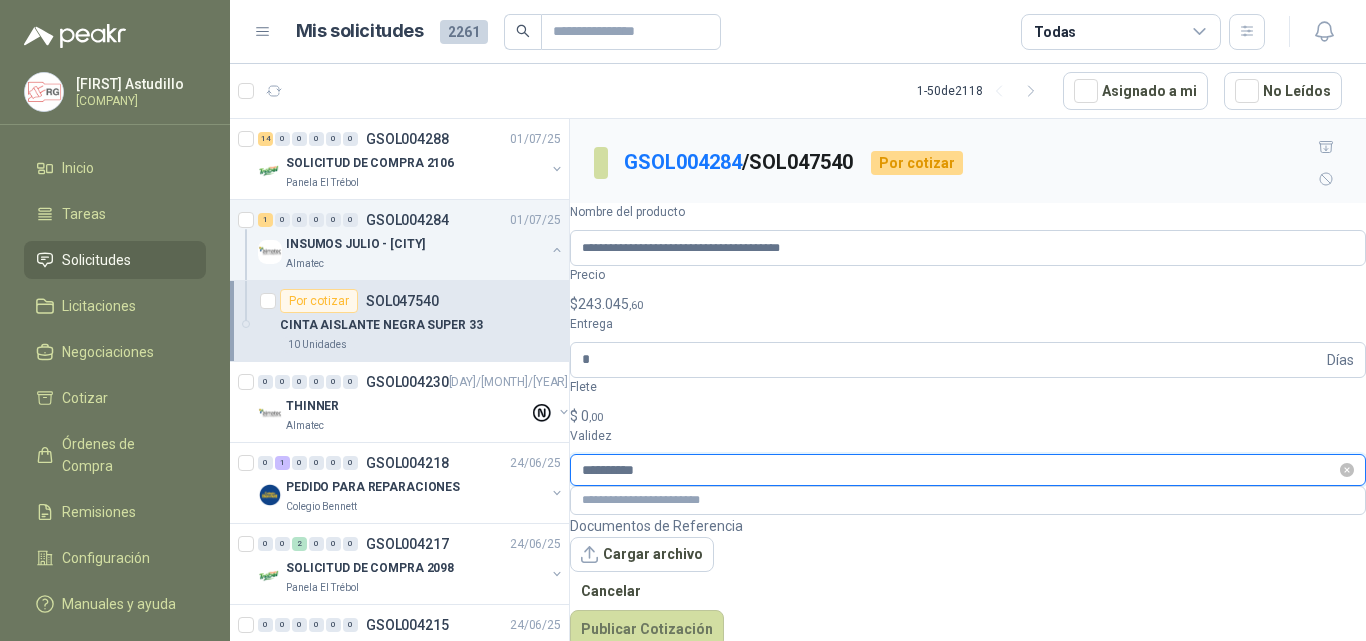 click on "**********" at bounding box center [959, 470] 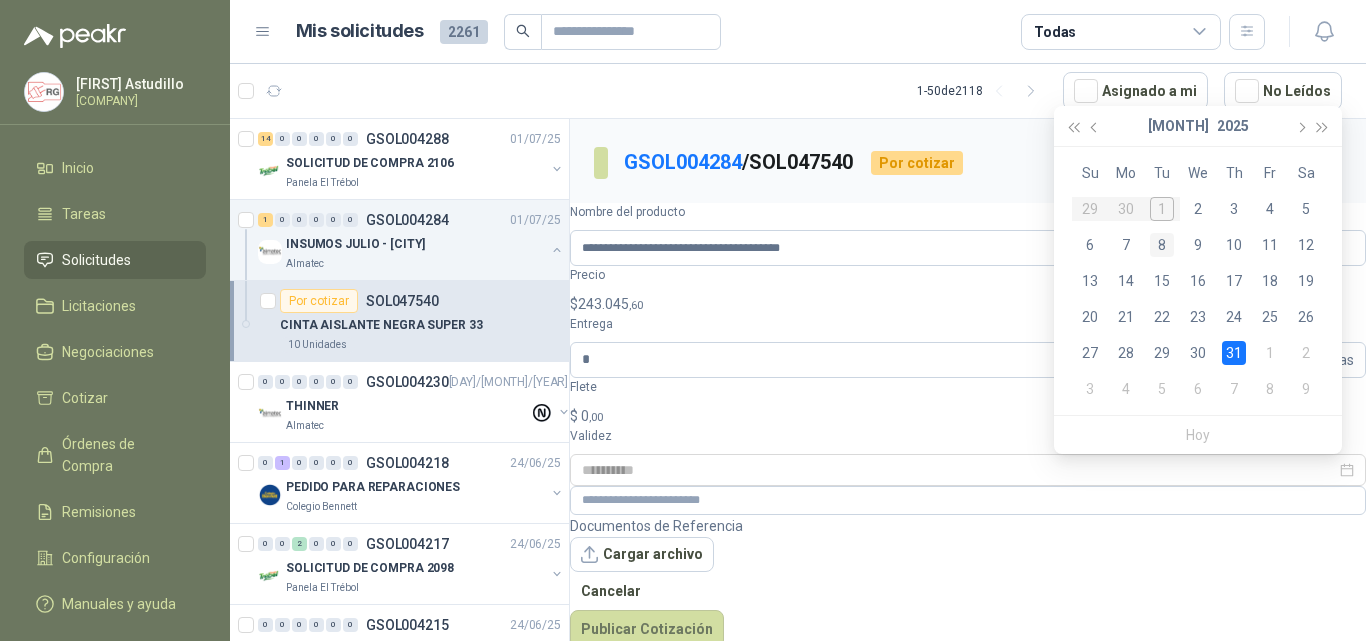 click on "8" at bounding box center (1162, 245) 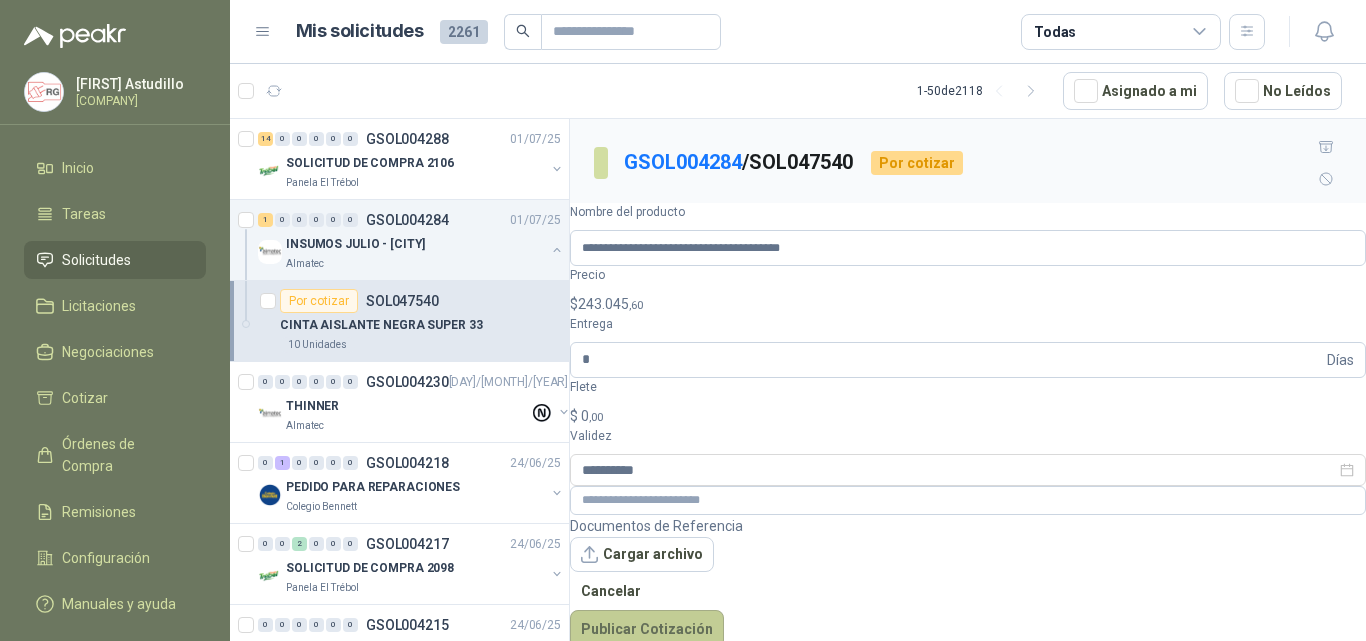 click on "Publicar Cotización" at bounding box center (647, 629) 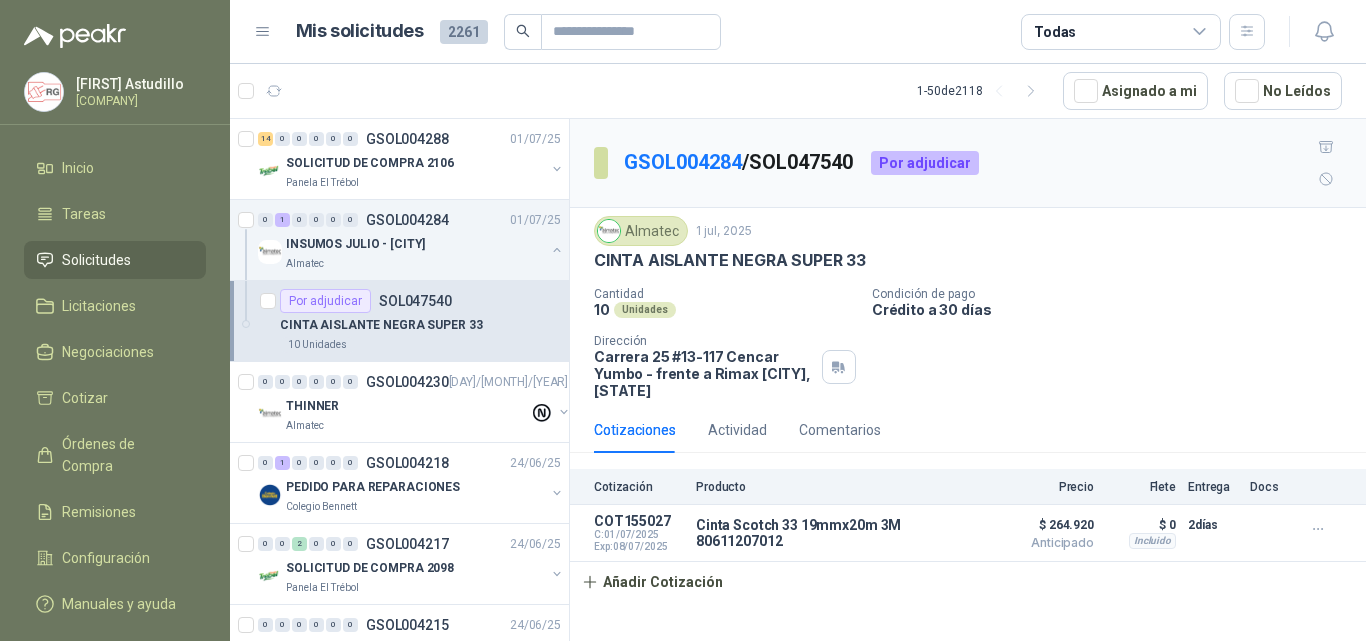 click on "Cotización Producto Precio Flete Entrega Docs COT155027 C: 01/[MONTH]/[YEAR] Exp: 08/[MONTH]/[YEAR] Cinta Scotch 33 19mmx20m 3M 80611207012 Detalles $ 264.920 Anticipado $ 264.920 Anticipado Incluido $ 0 Entrega: 2 días $ 0 Incluido 2 días Añadir Cotización" at bounding box center [968, 535] 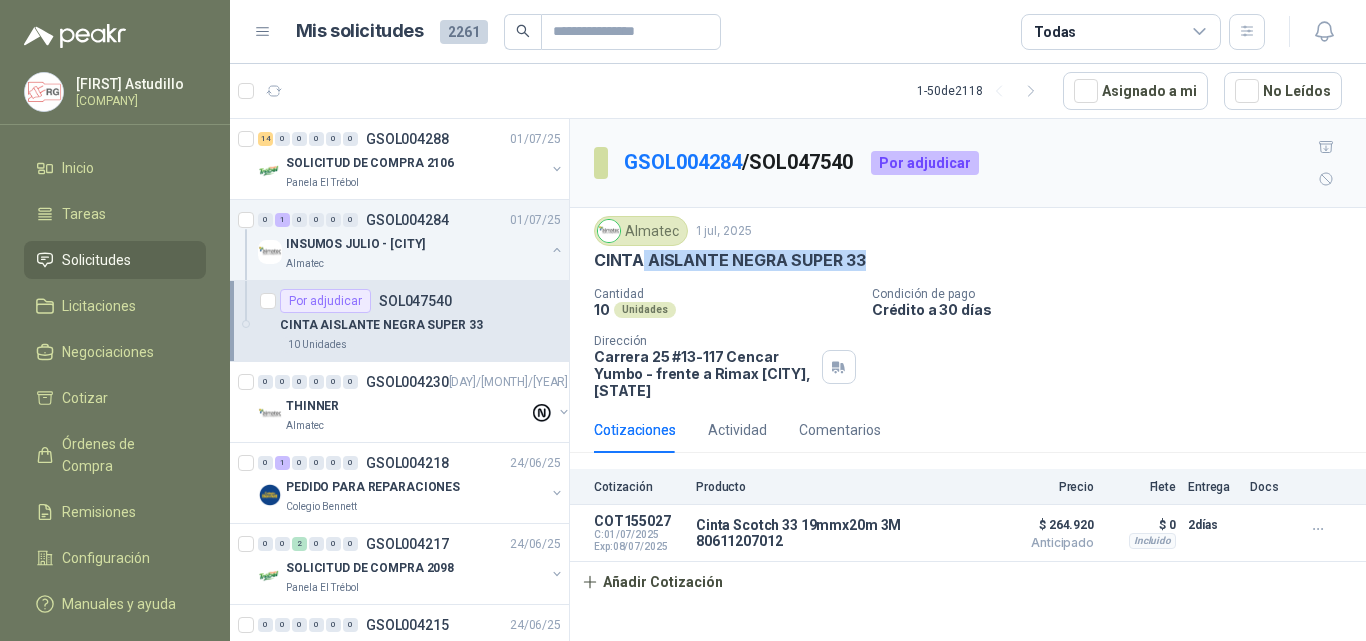 drag, startPoint x: 641, startPoint y: 229, endPoint x: 1032, endPoint y: 222, distance: 391.06265 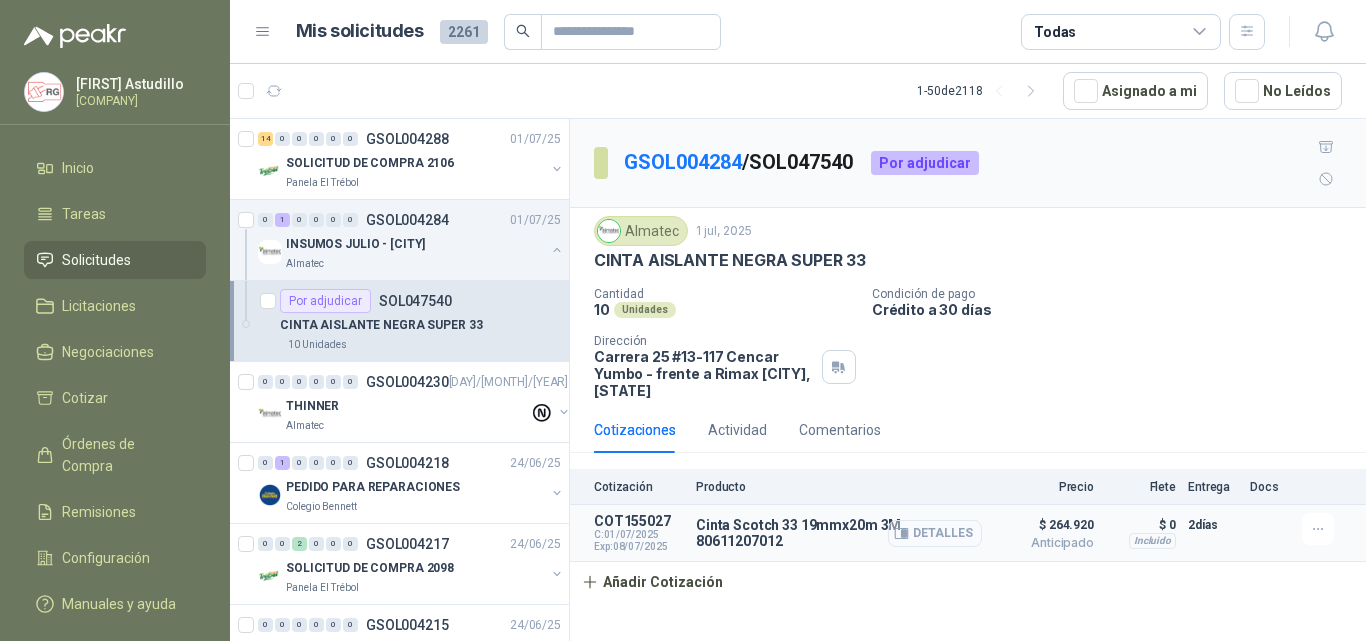 click at bounding box center [901, 533] 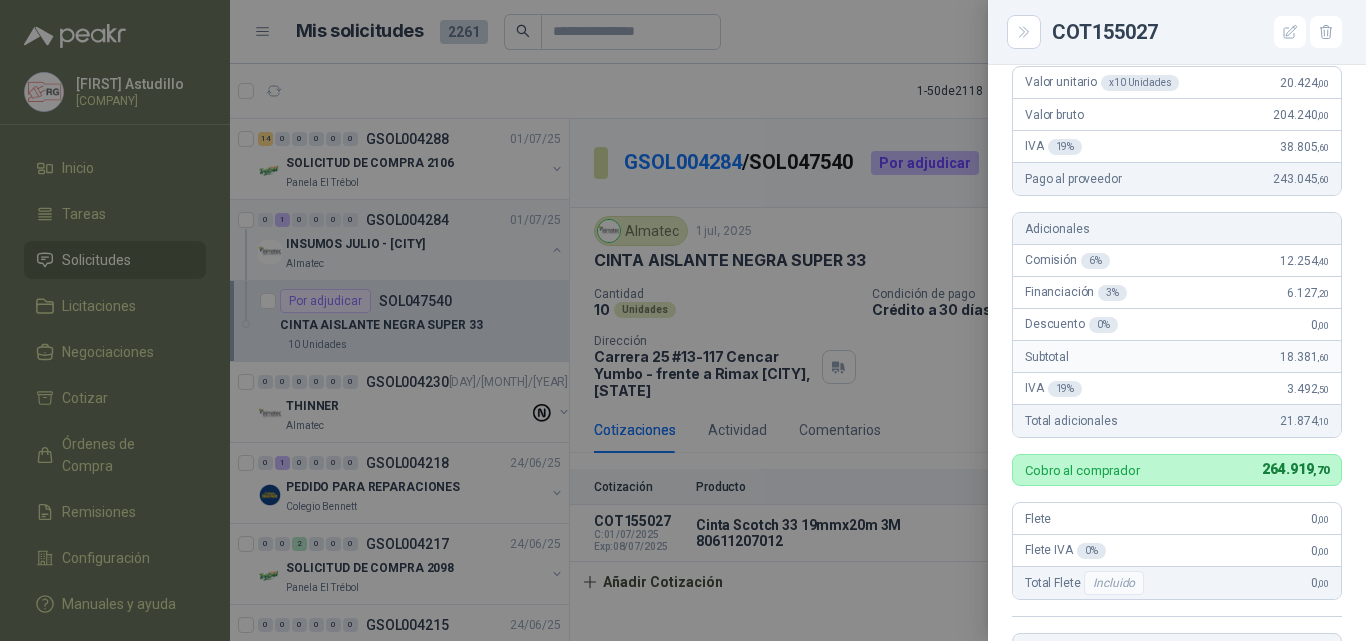 scroll, scrollTop: 0, scrollLeft: 0, axis: both 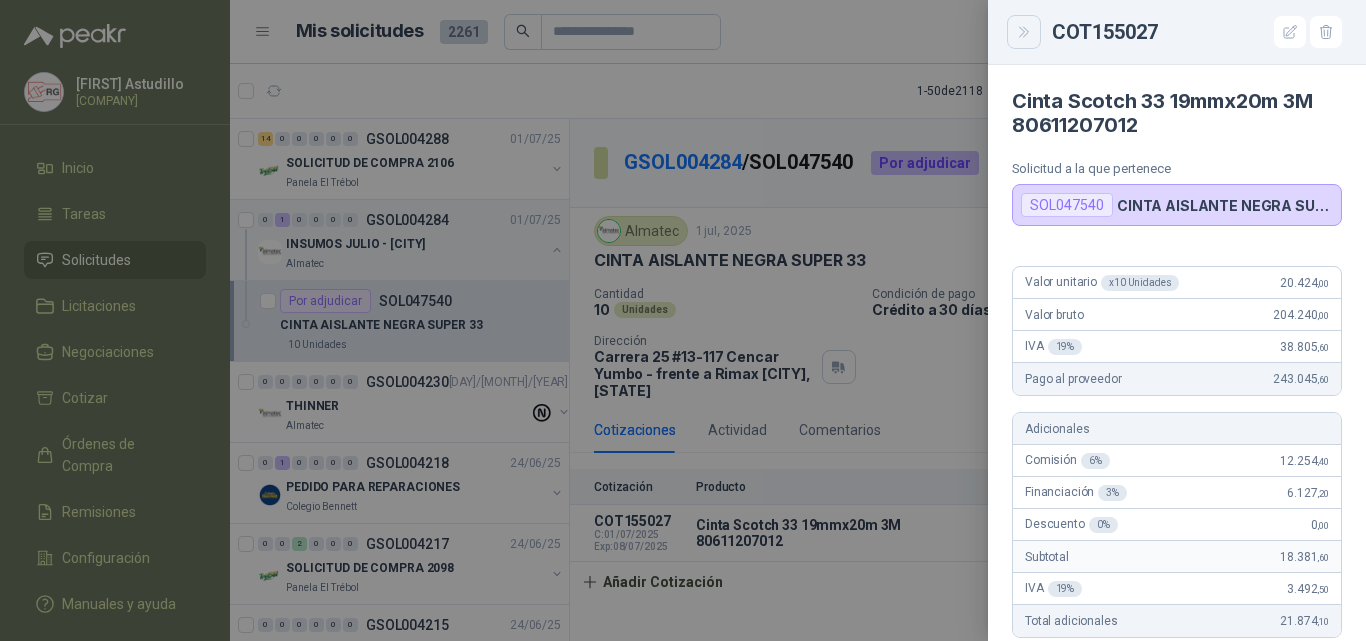 click at bounding box center (1024, 32) 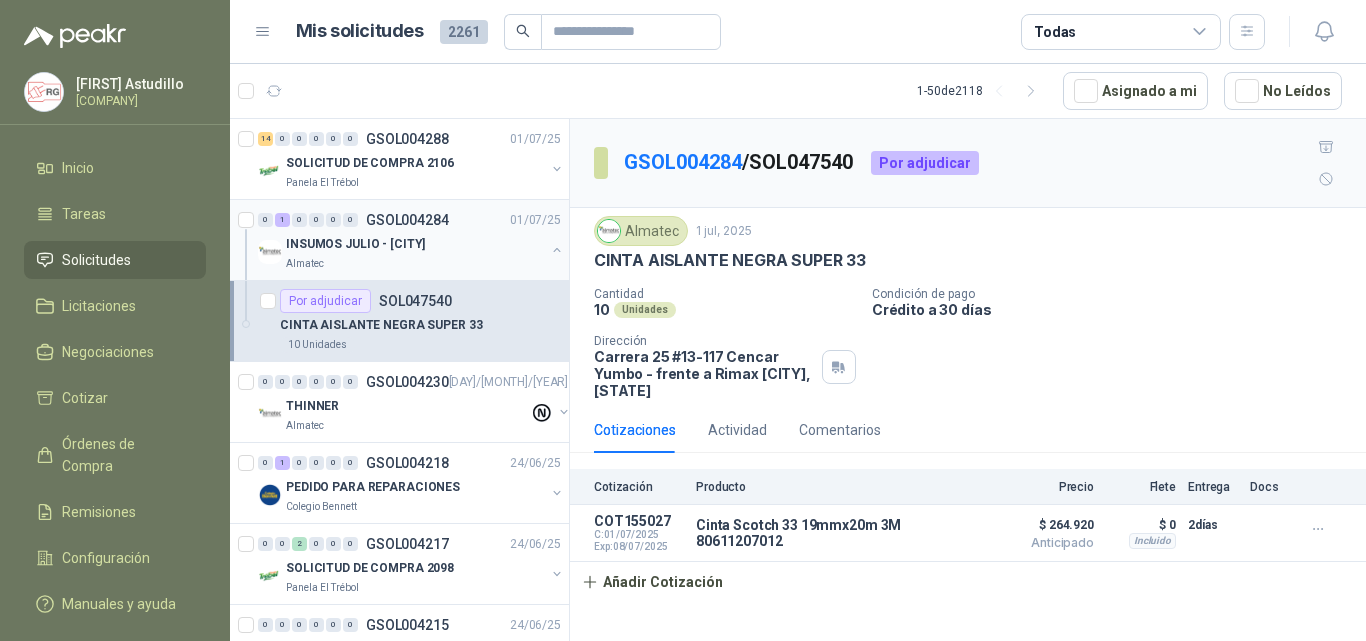 click at bounding box center (557, 250) 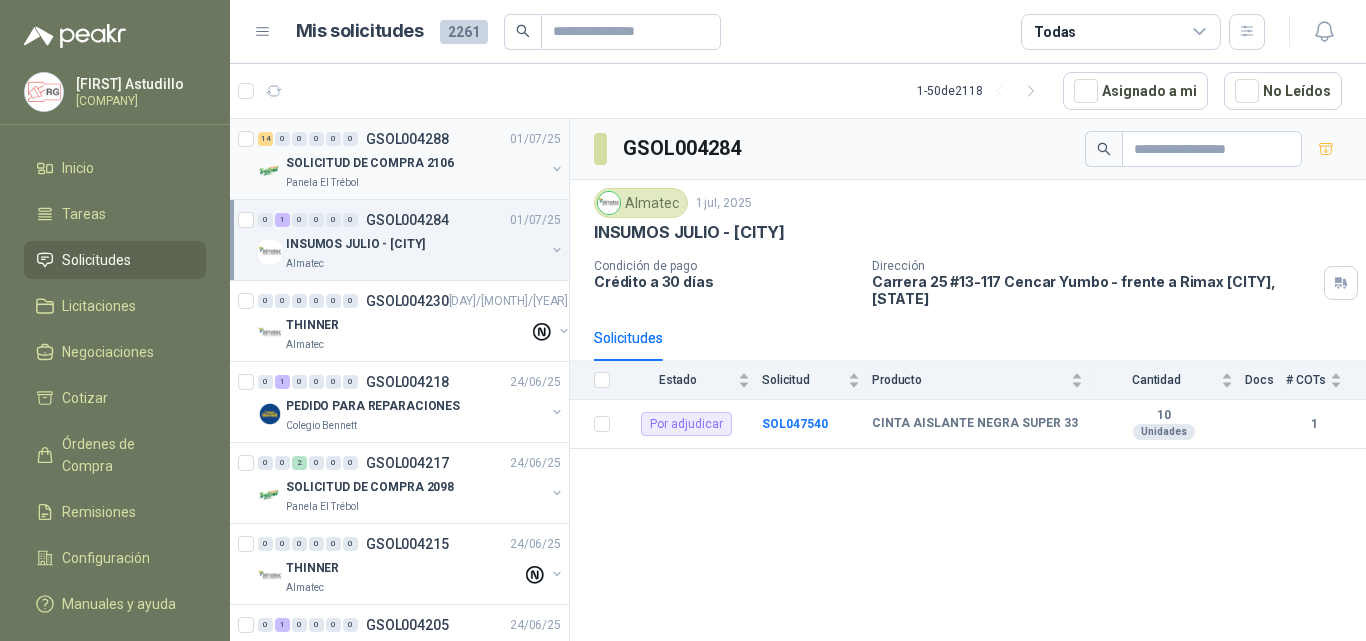 click on "SOLICITUD DE COMPRA 2106" at bounding box center (370, 163) 